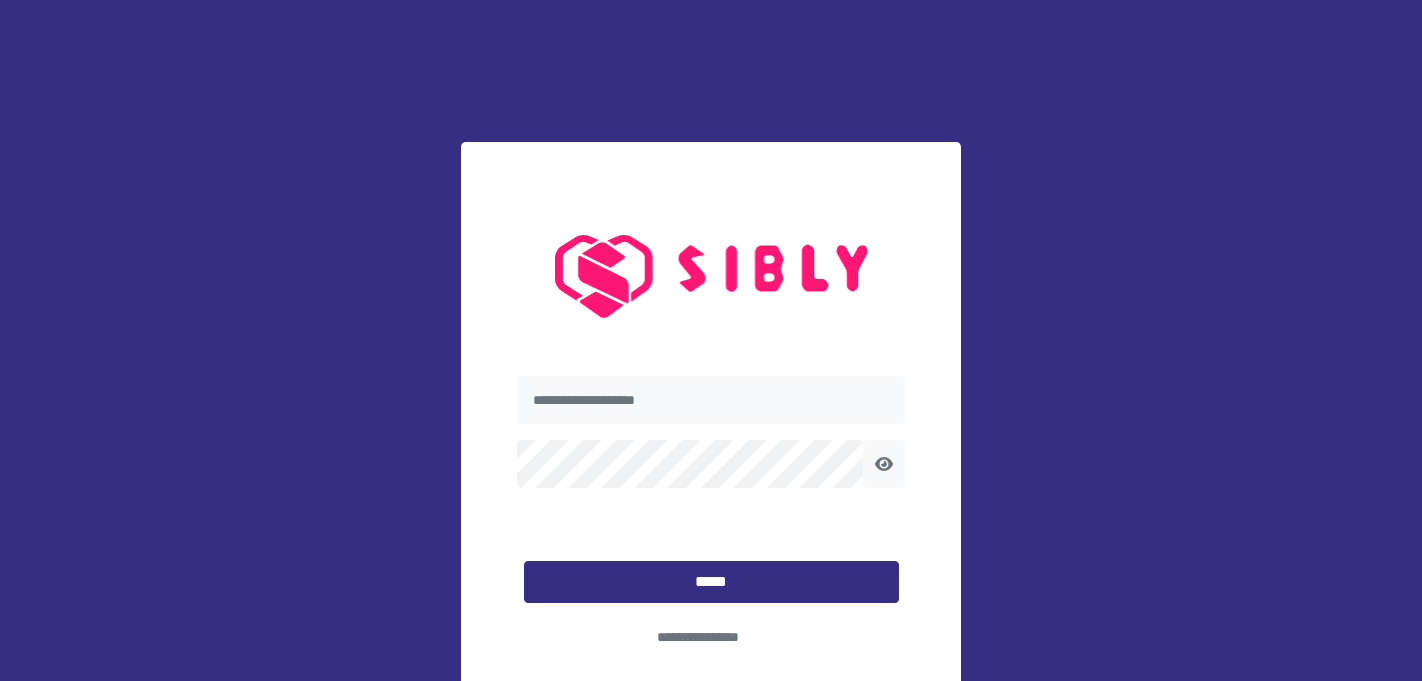 scroll, scrollTop: 0, scrollLeft: 0, axis: both 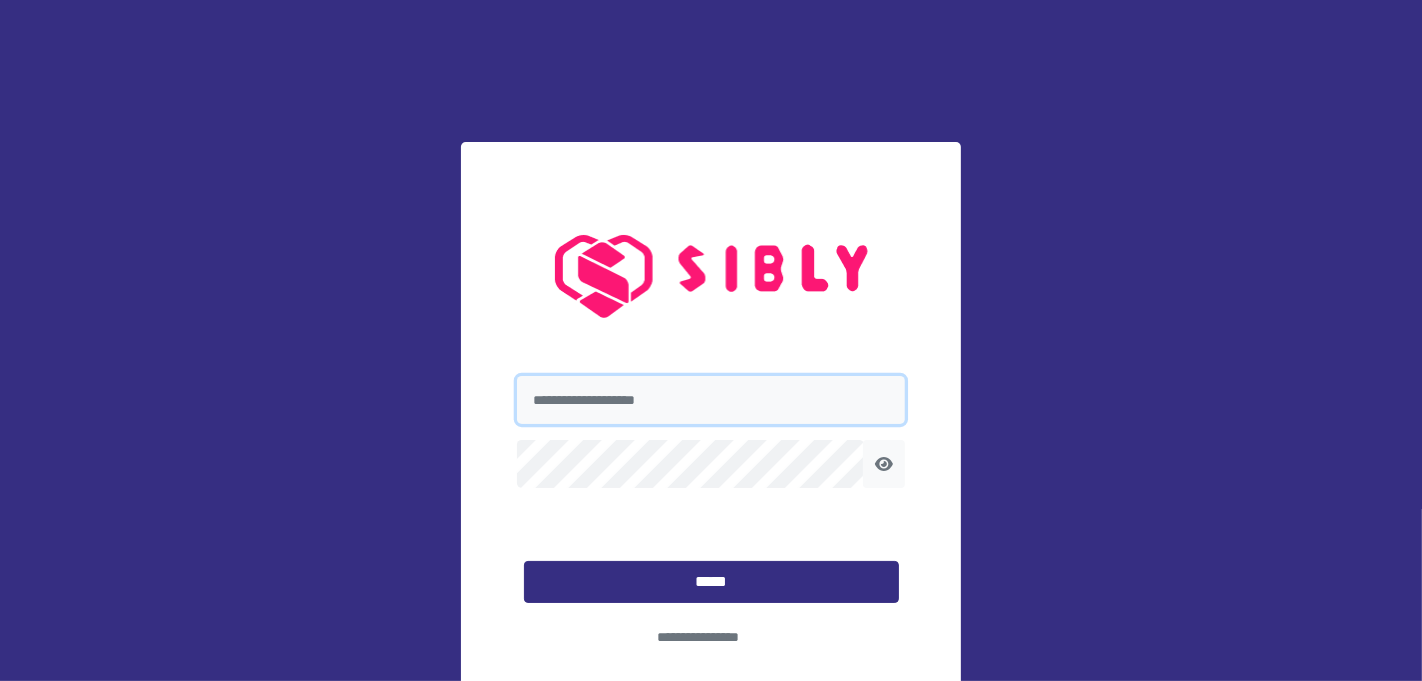 click at bounding box center (711, 400) 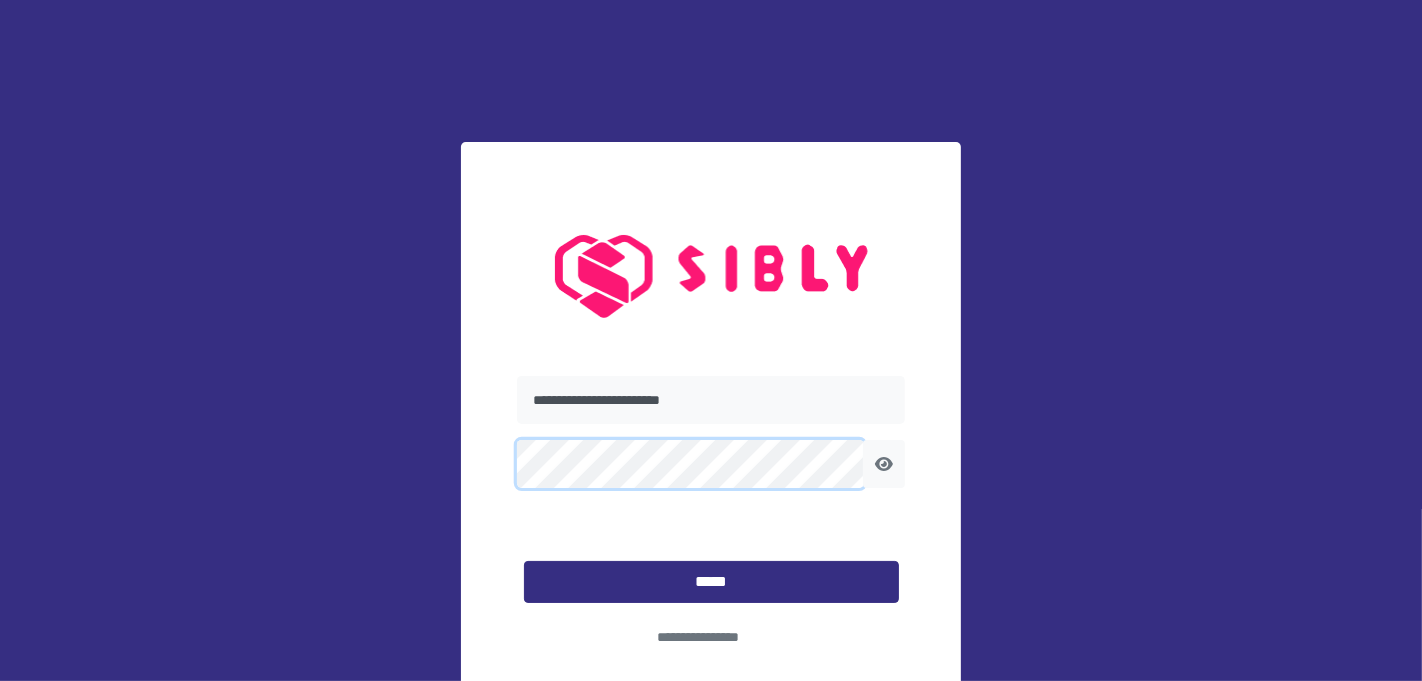 click on "*****" at bounding box center (711, 581) 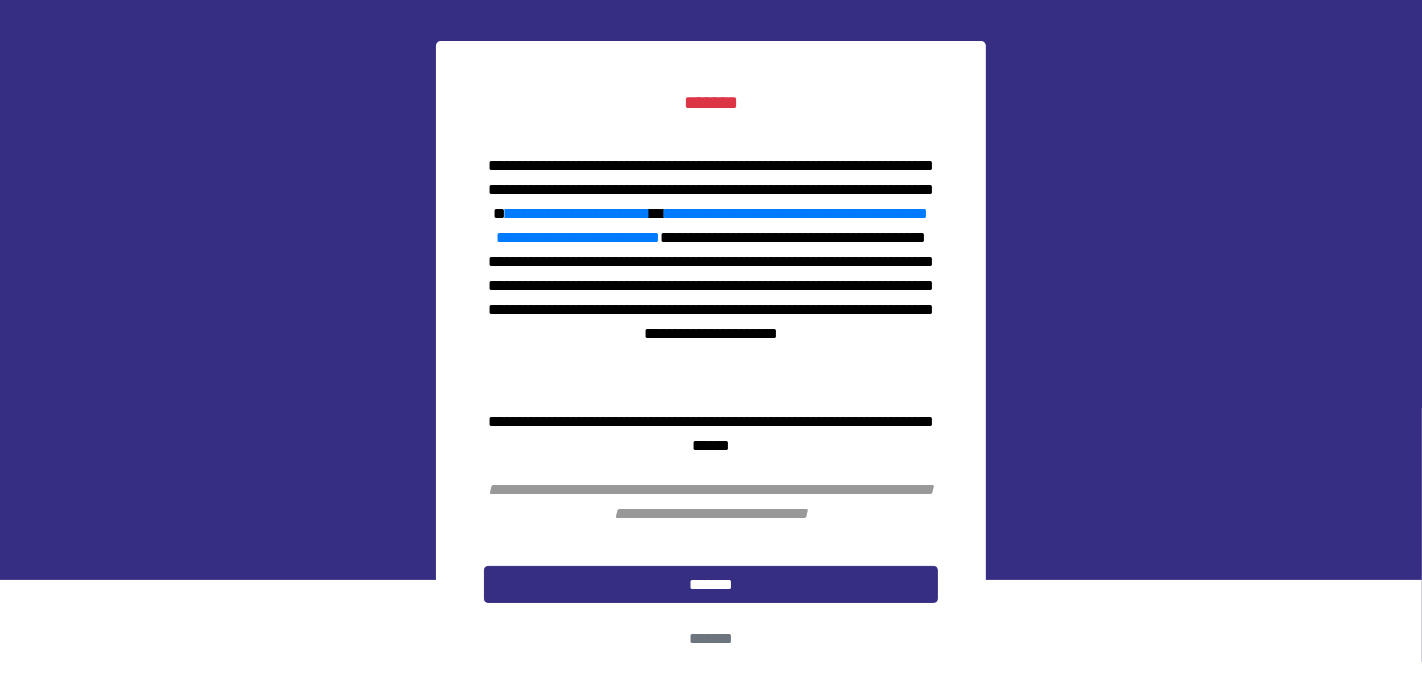scroll, scrollTop: 142, scrollLeft: 0, axis: vertical 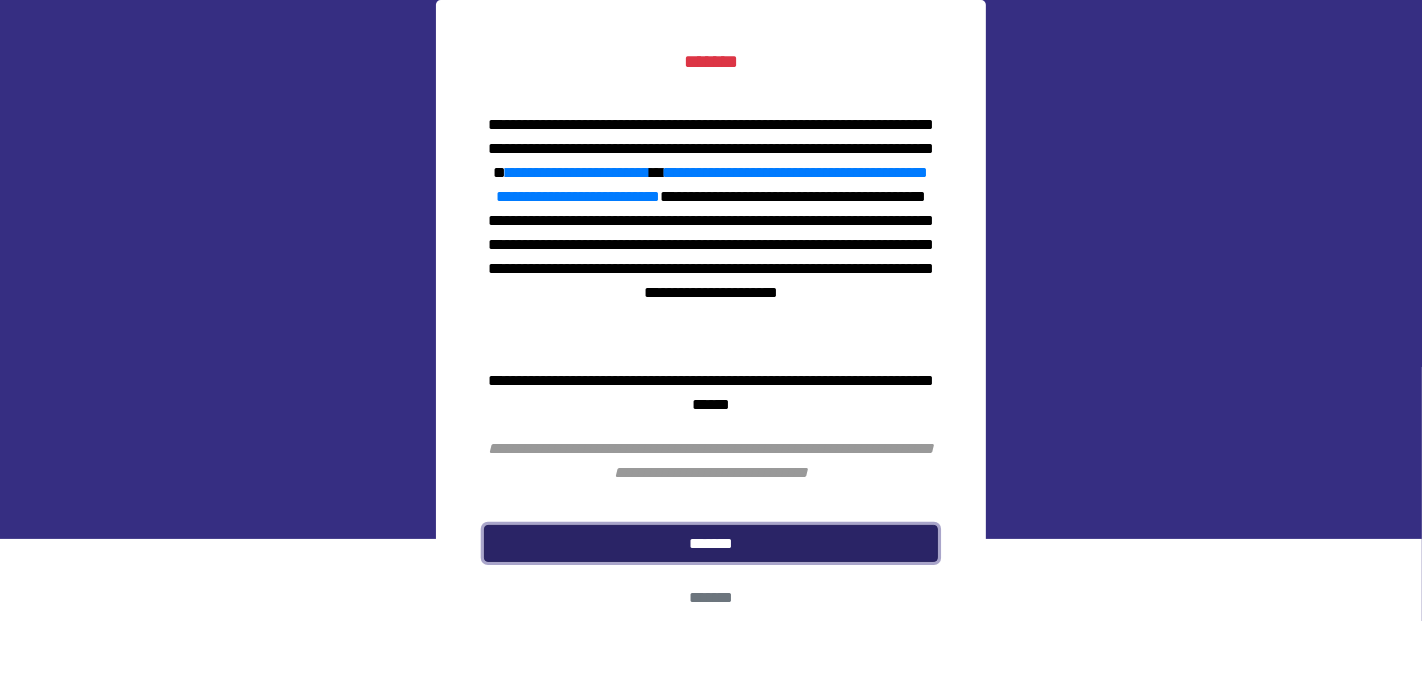 click on "*******" at bounding box center [711, 543] 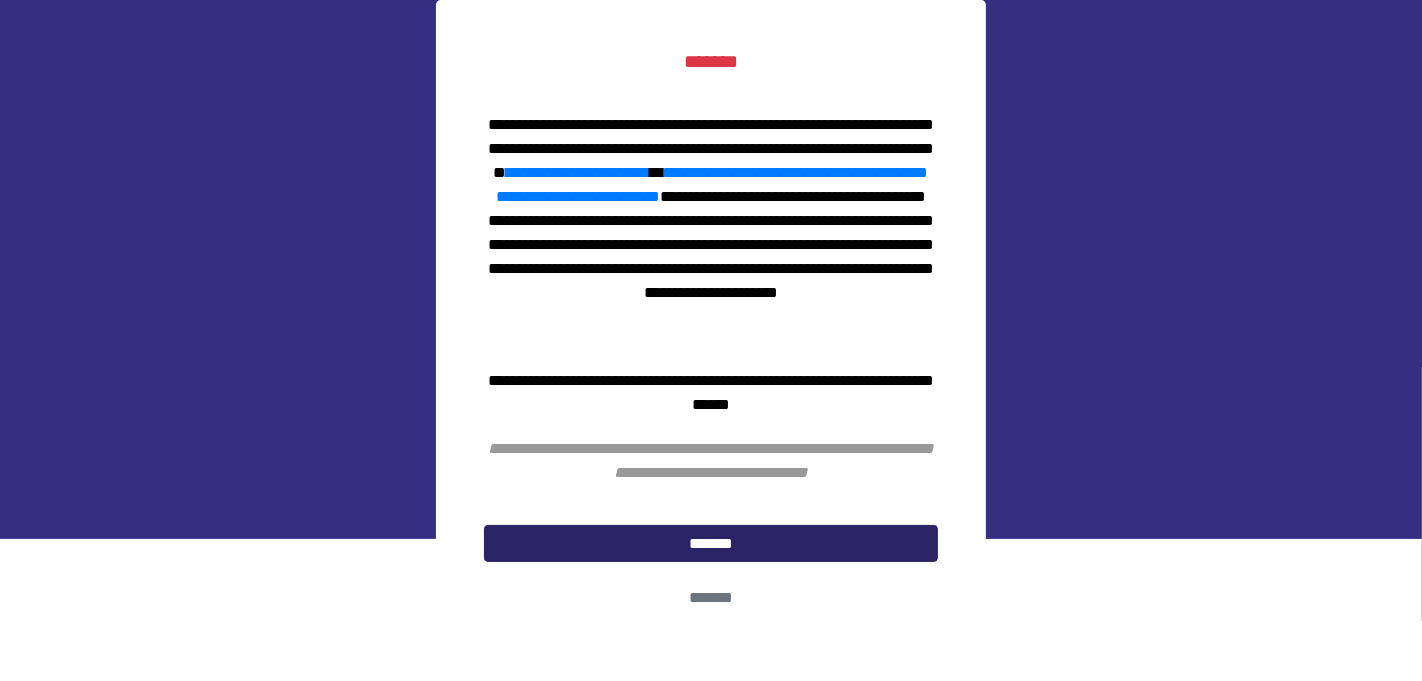 scroll, scrollTop: 0, scrollLeft: 0, axis: both 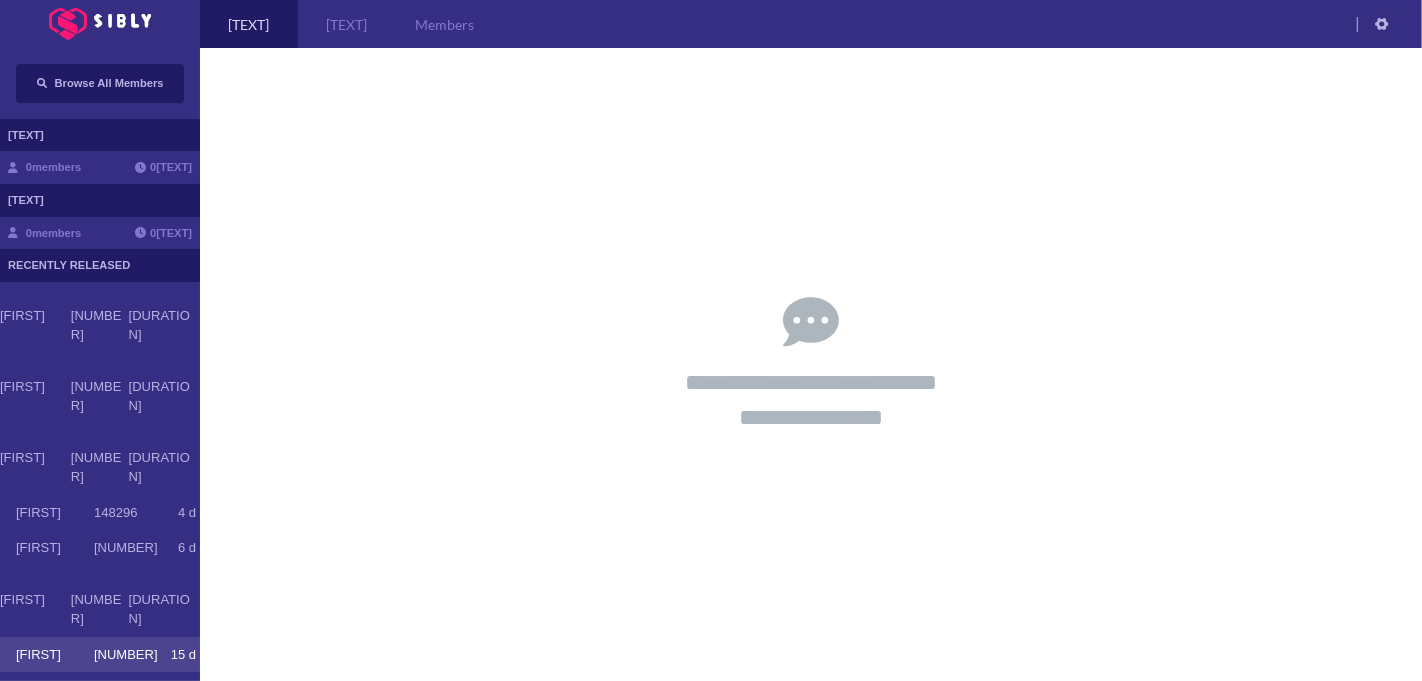 click on "[FIRST] [NUMBER] [DURATION]" at bounding box center (106, 655) 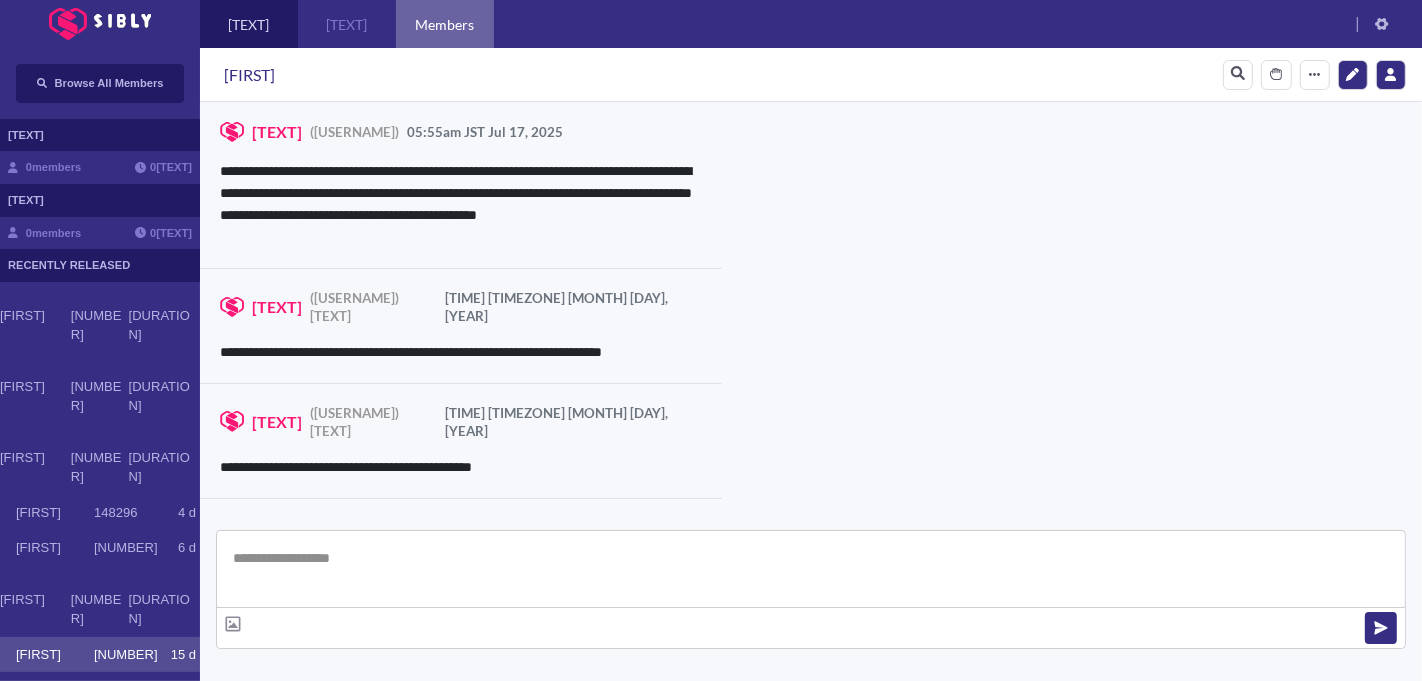 scroll, scrollTop: 2857, scrollLeft: 0, axis: vertical 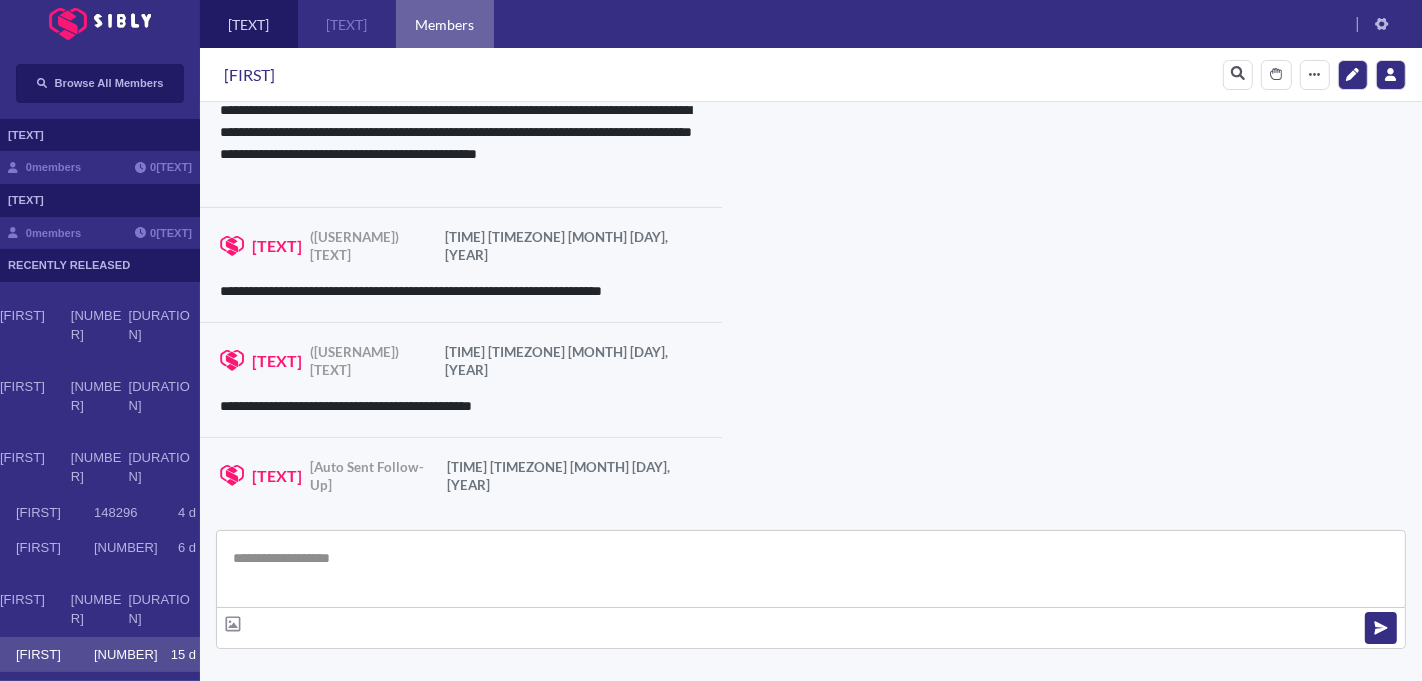 type on "**********" 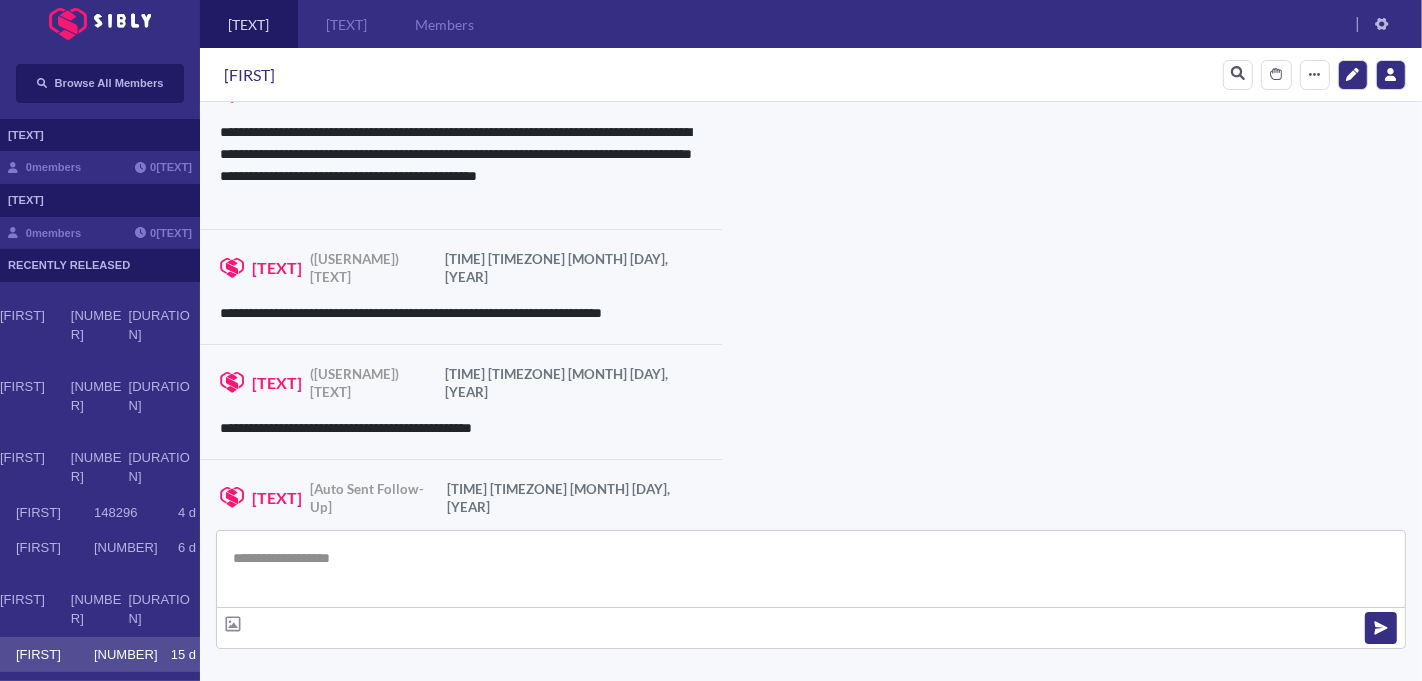 scroll, scrollTop: 2857, scrollLeft: 0, axis: vertical 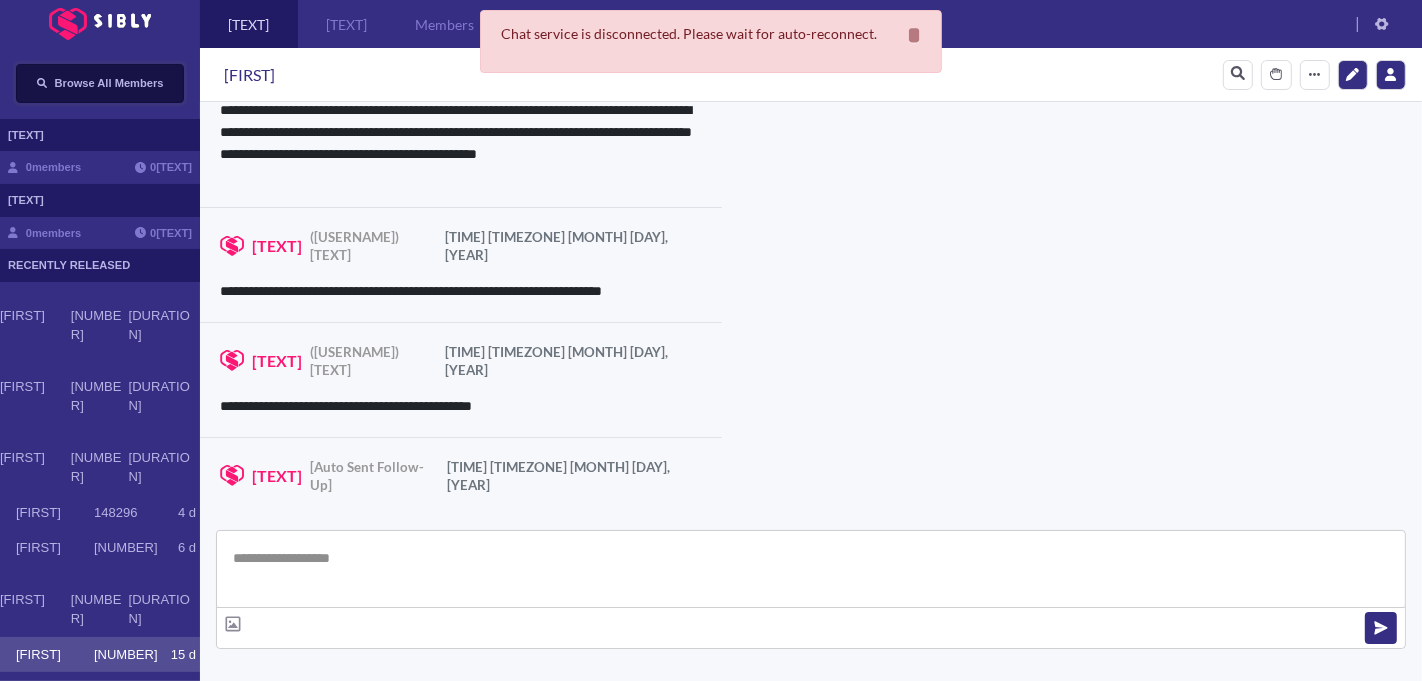 click on "Browse All Members" at bounding box center [109, 83] 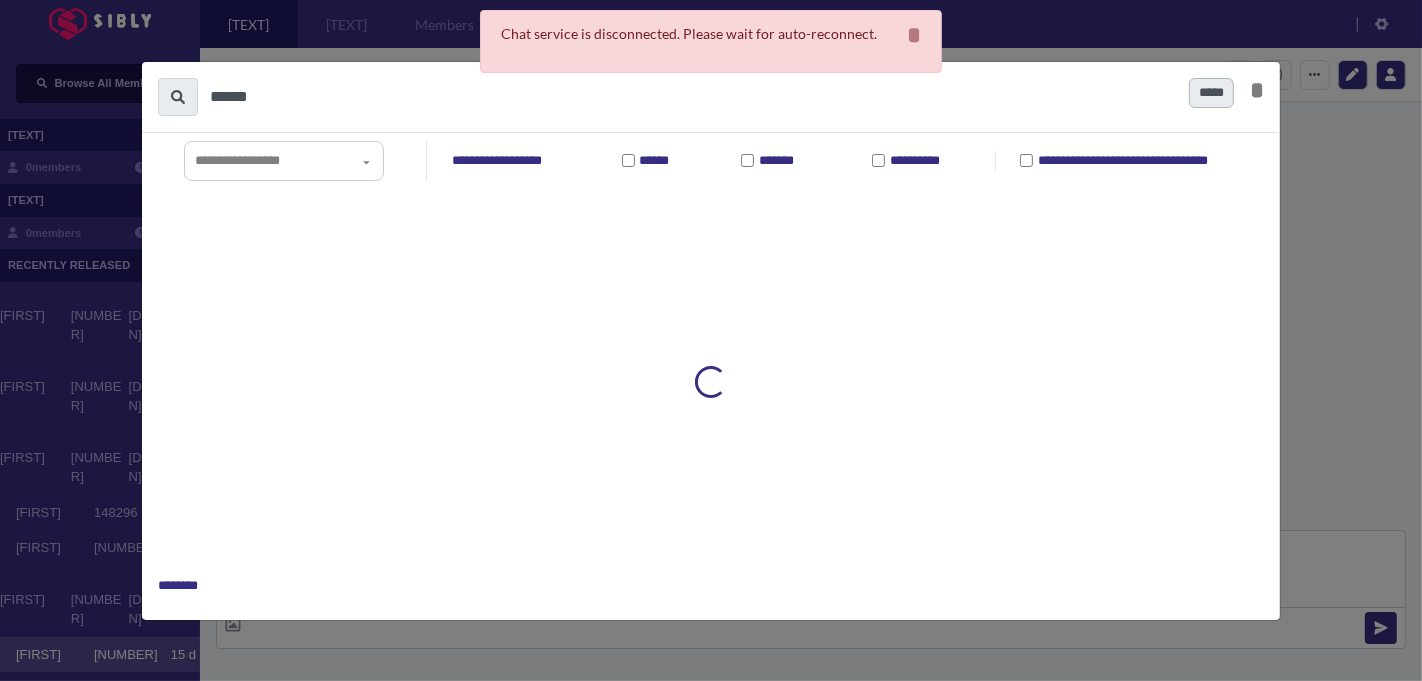 type on "******" 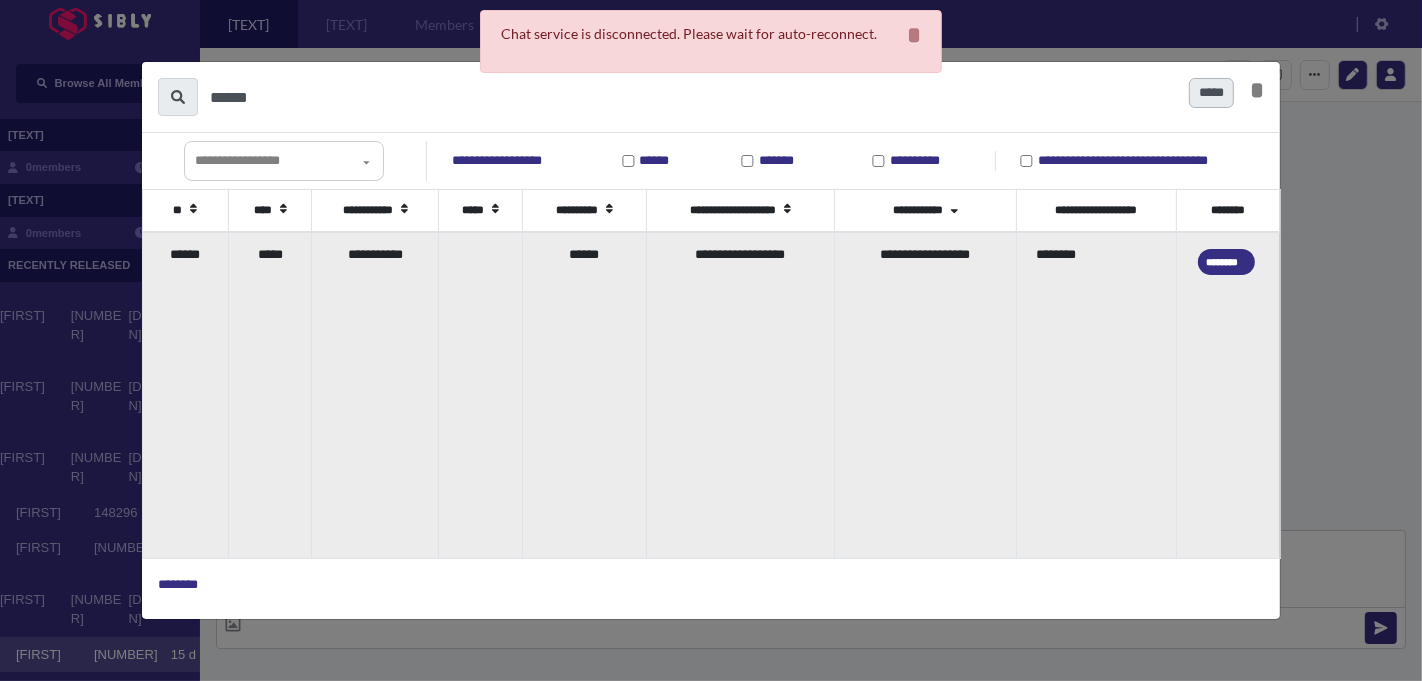 click on "******" at bounding box center [186, 395] 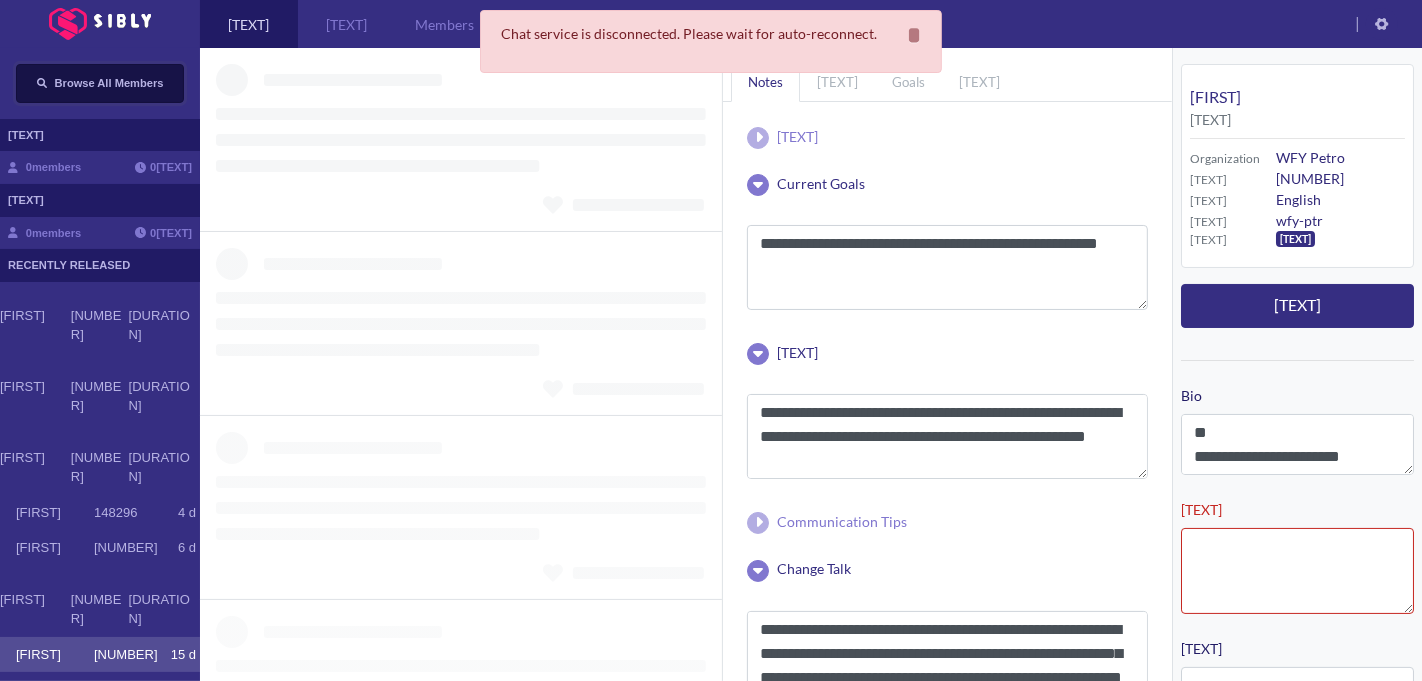type 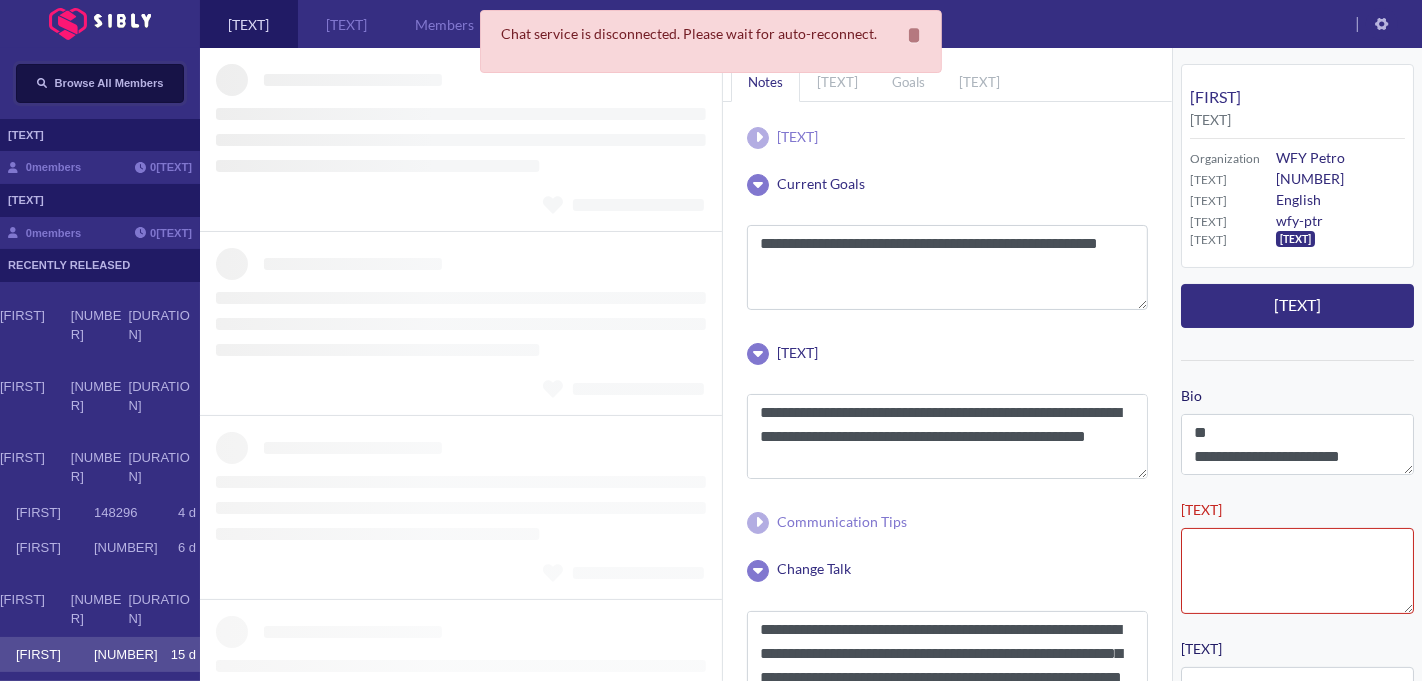 type 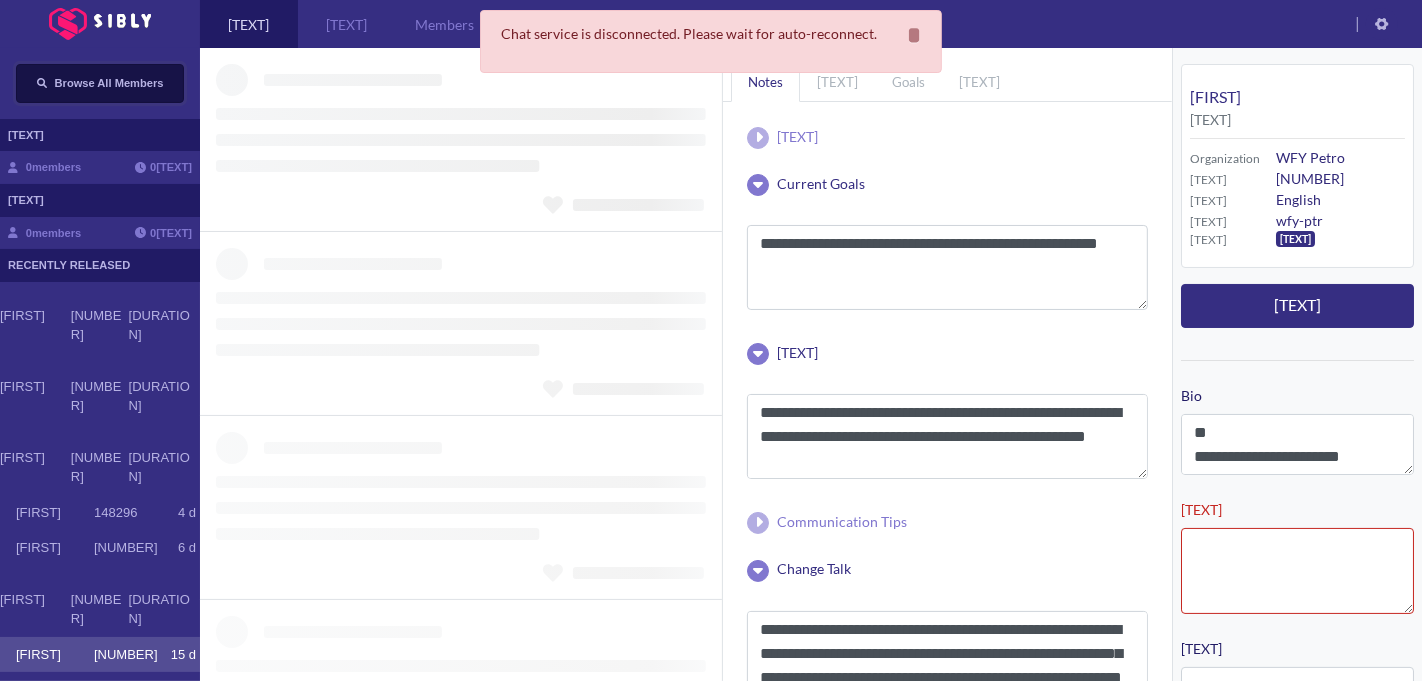 type 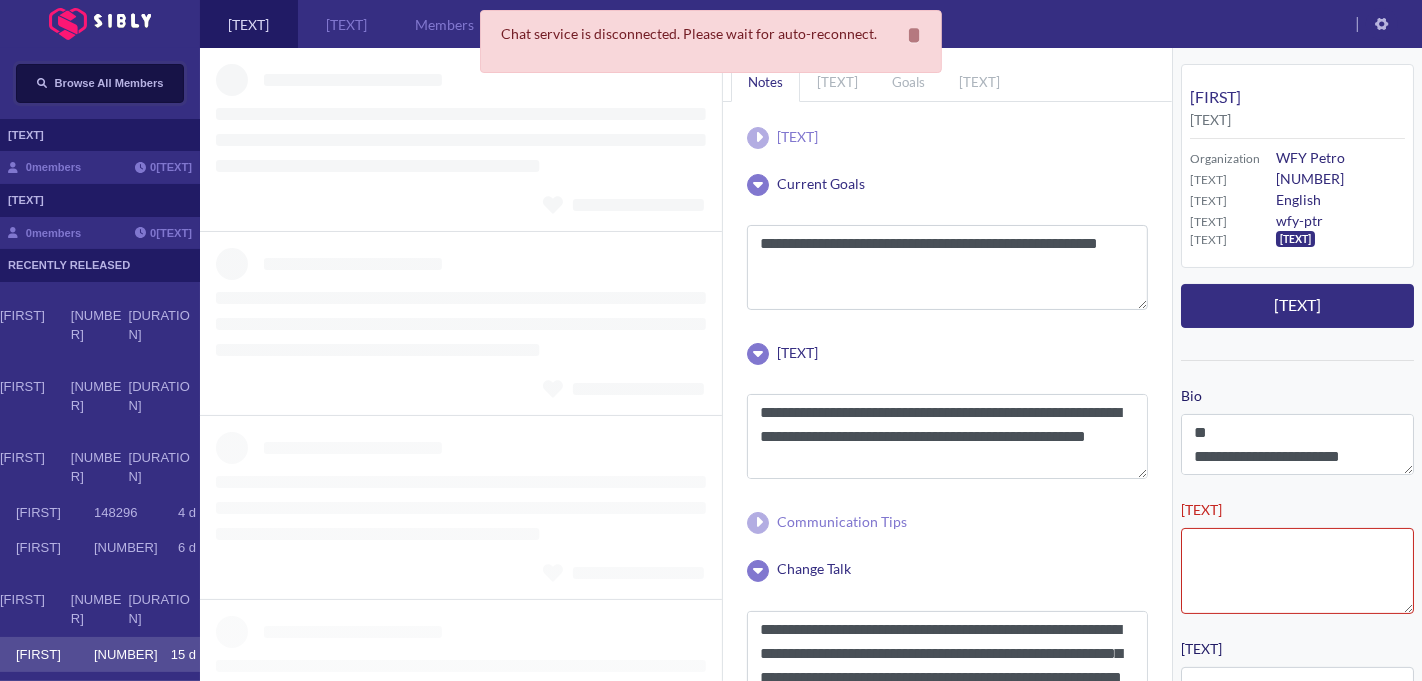 type 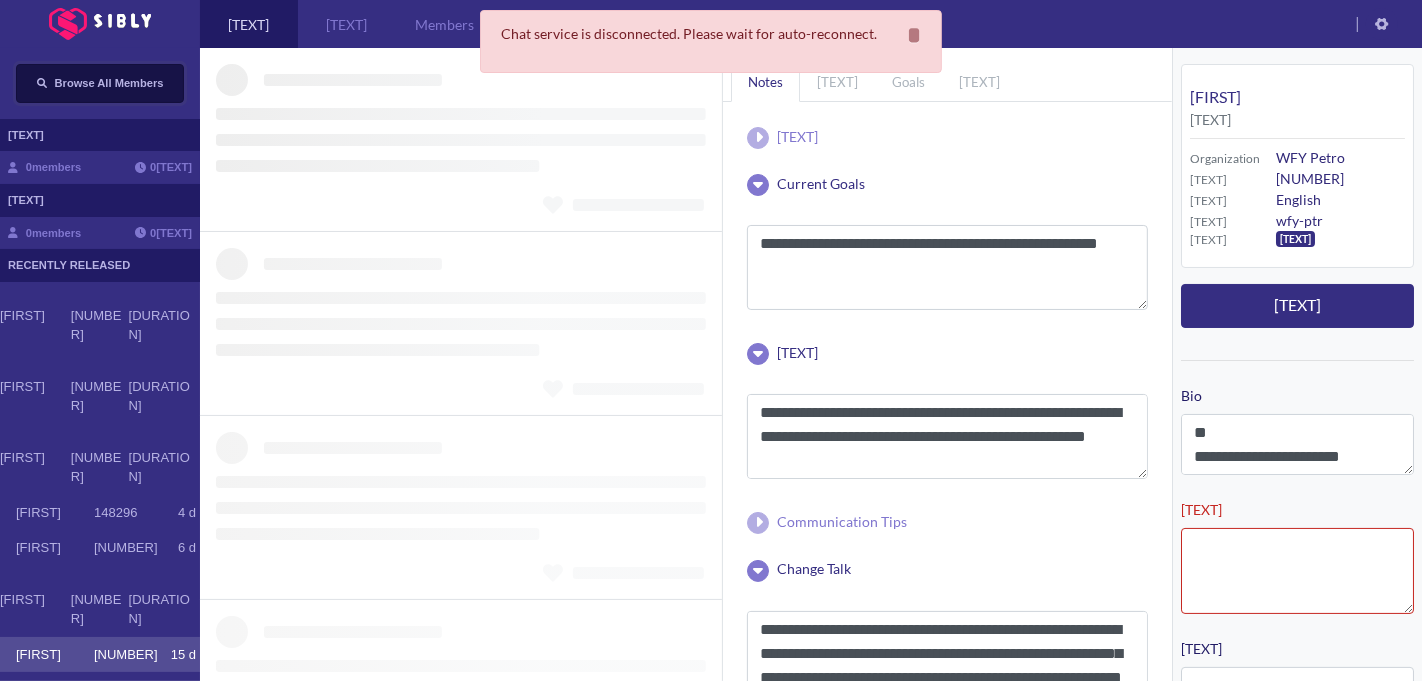 type 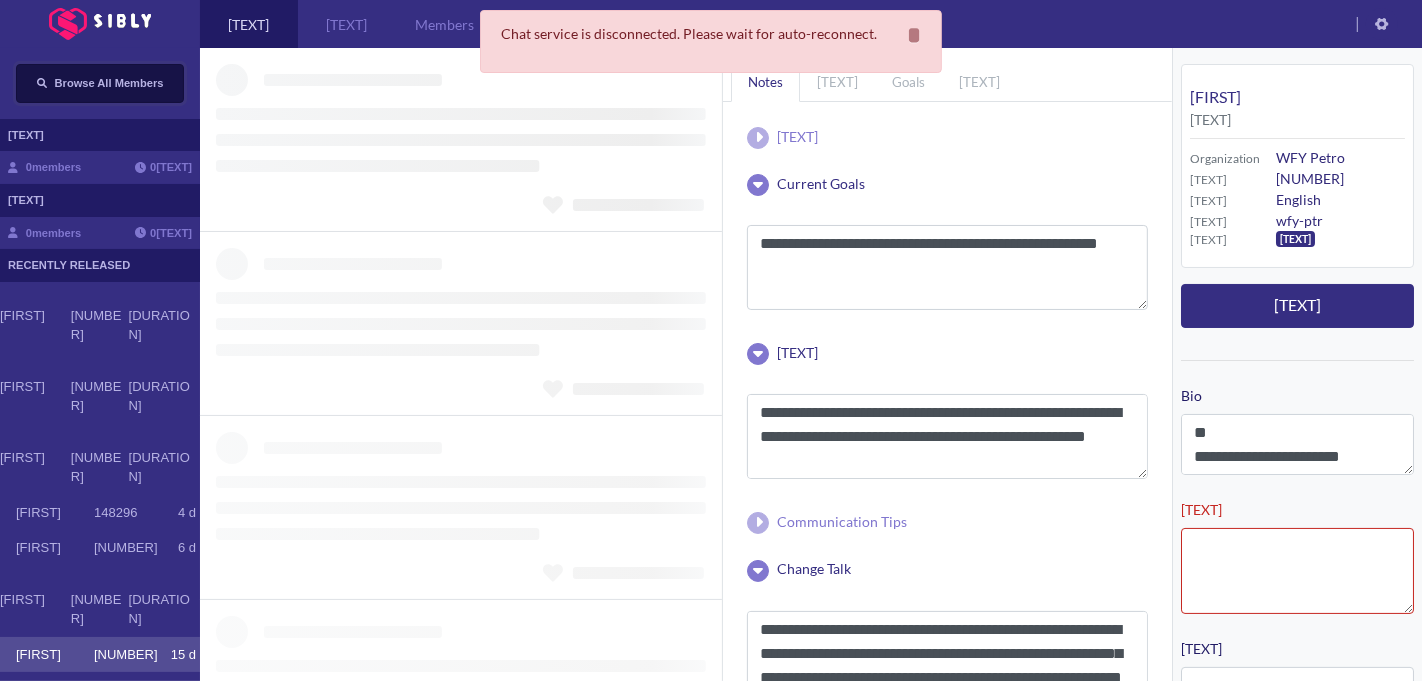 type 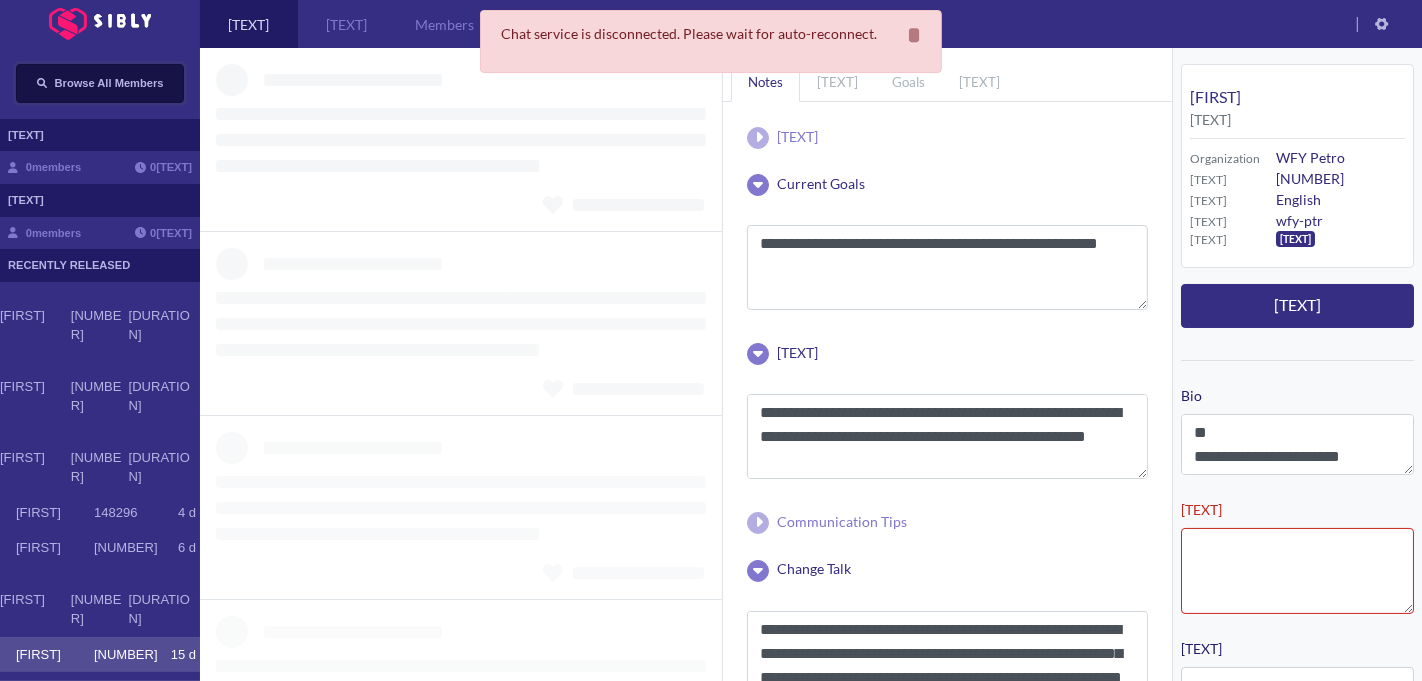 type 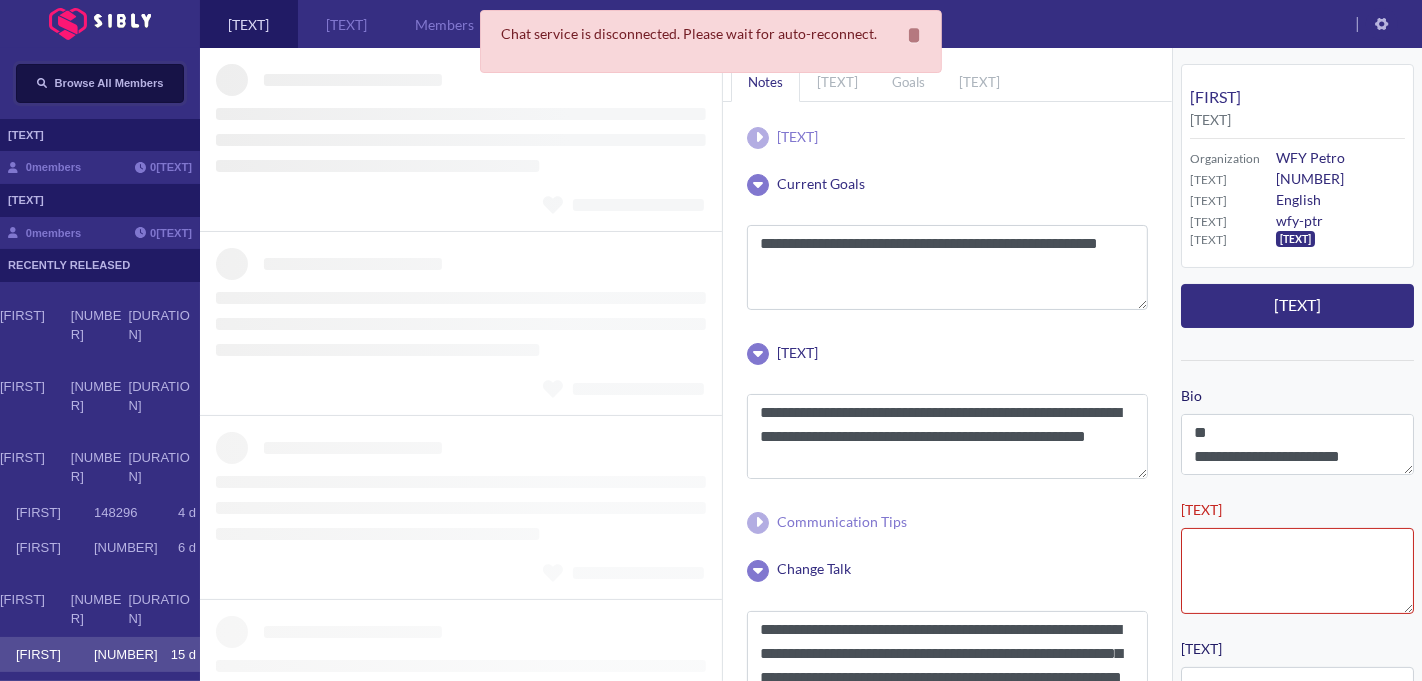 type on "**********" 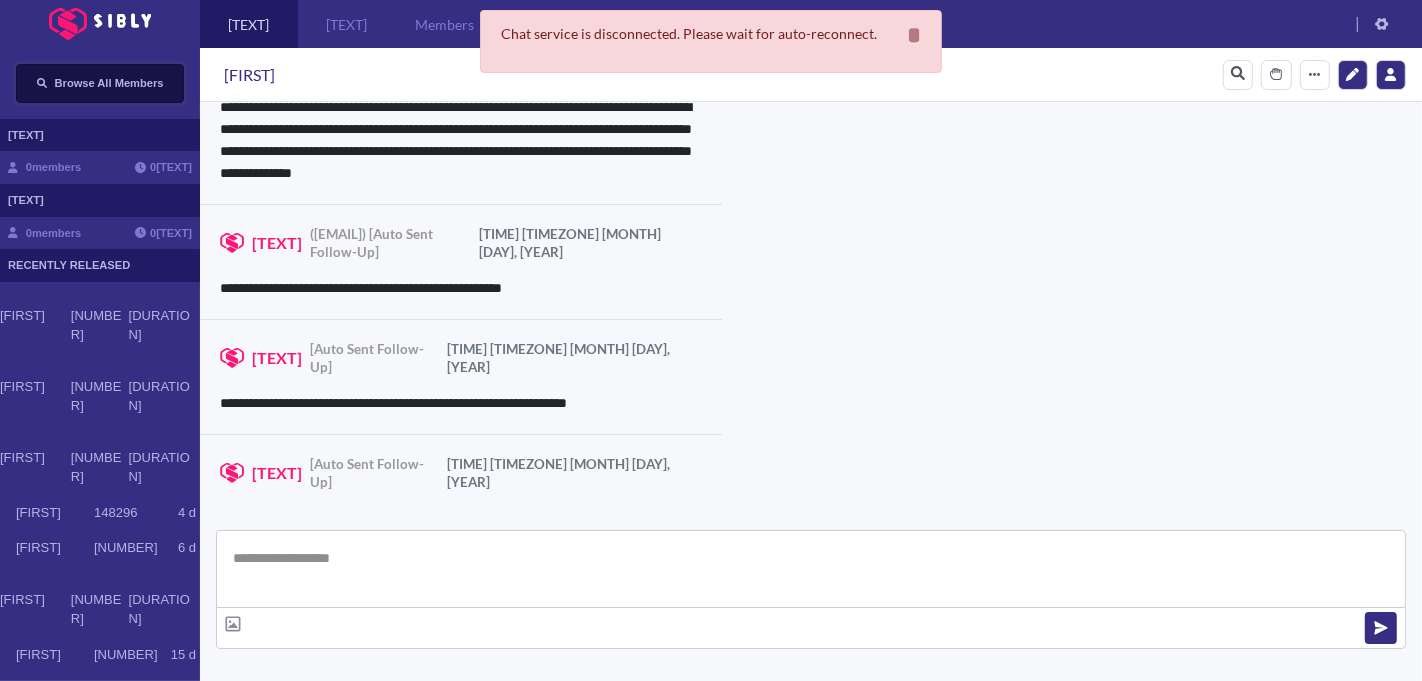 scroll, scrollTop: 563, scrollLeft: 0, axis: vertical 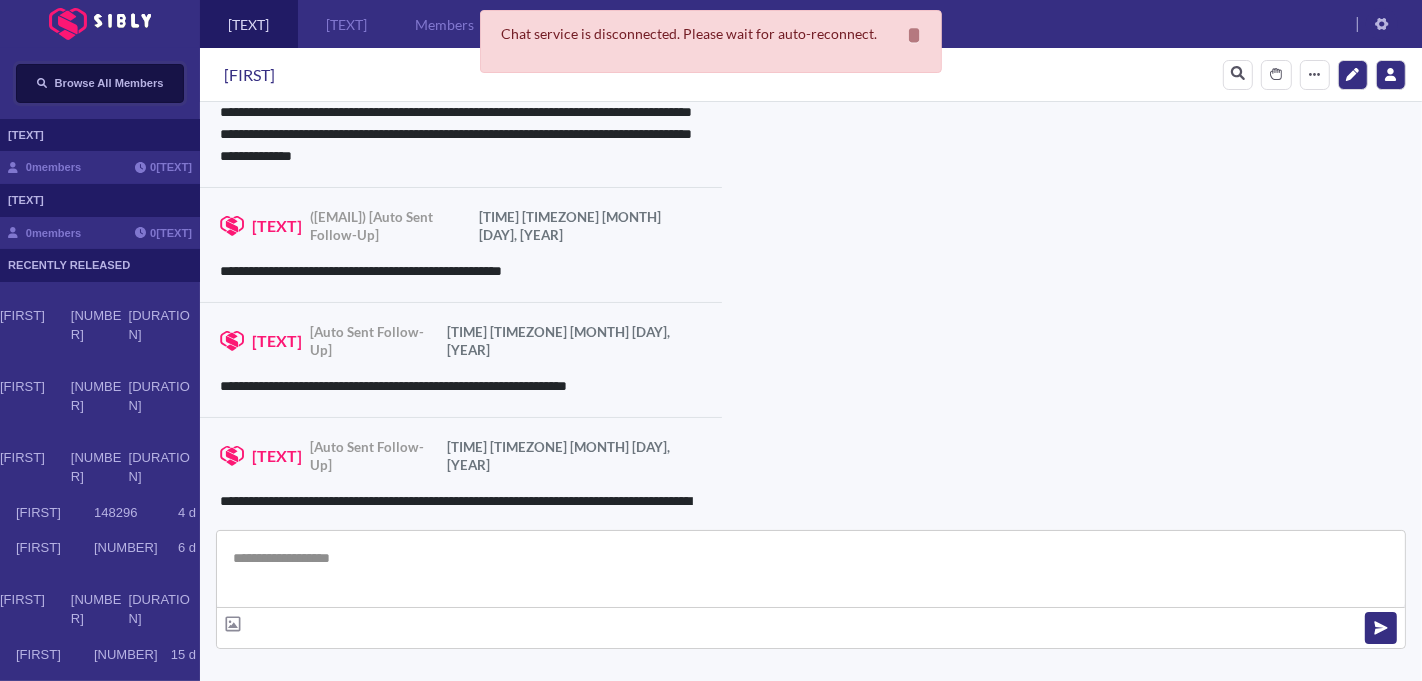 click on "Browse All Members" at bounding box center (109, 83) 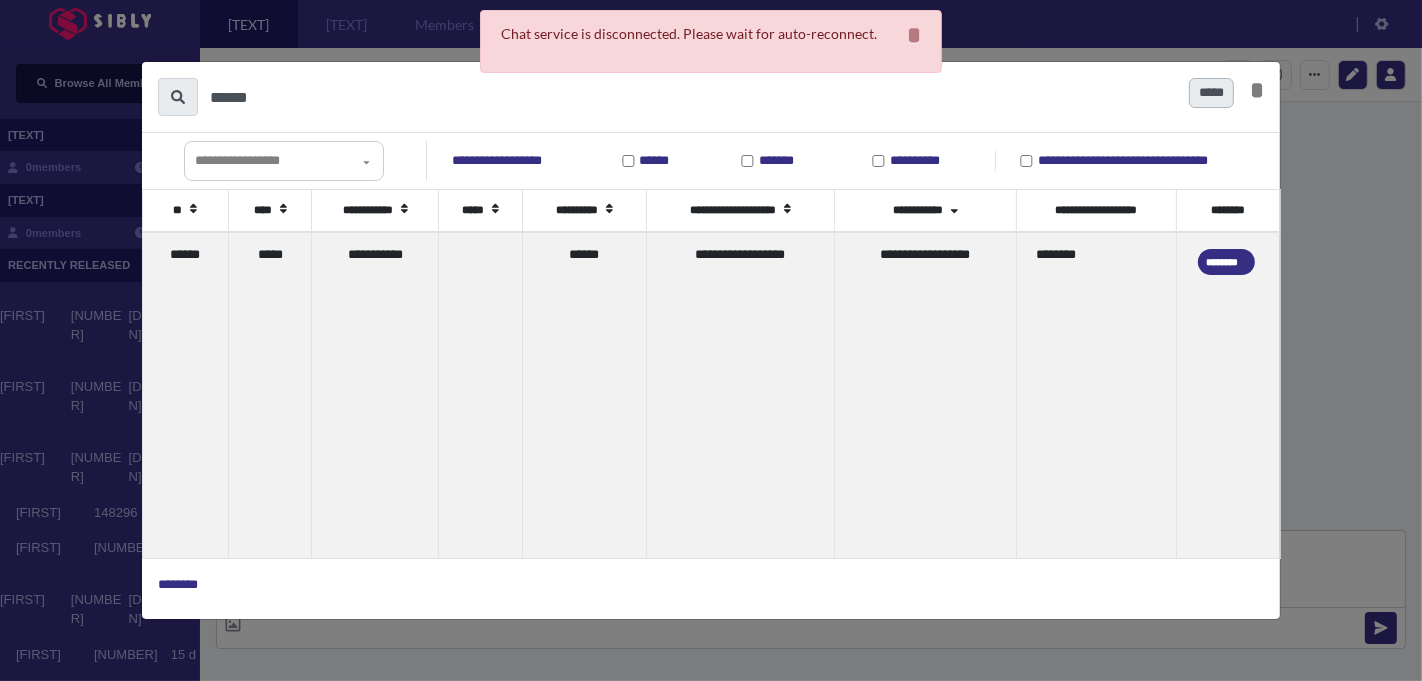 type on "**********" 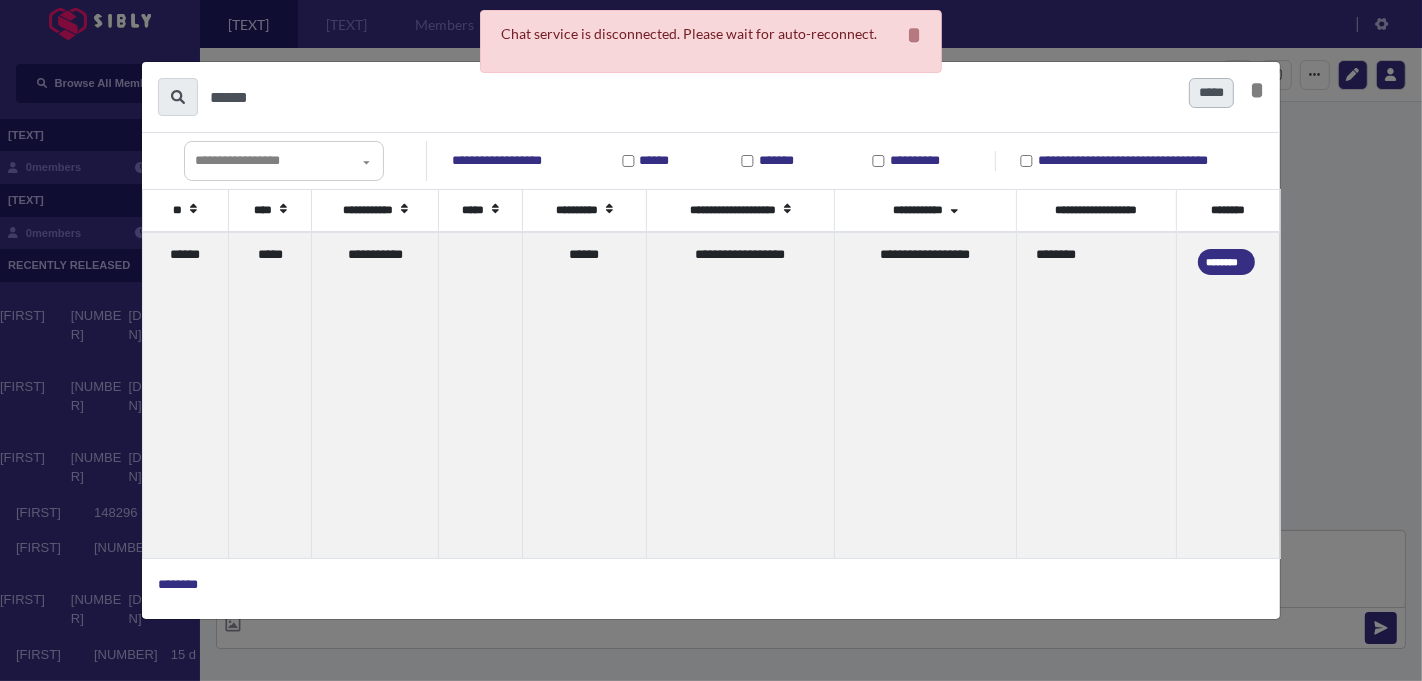 click at bounding box center [711, 340] 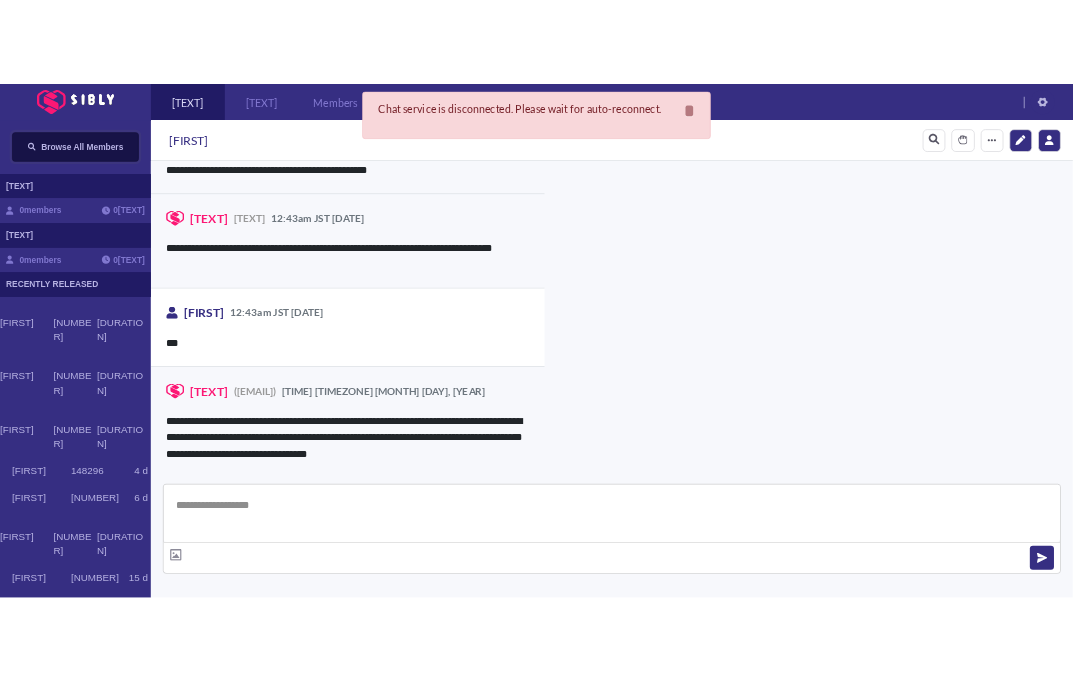 scroll, scrollTop: 0, scrollLeft: 0, axis: both 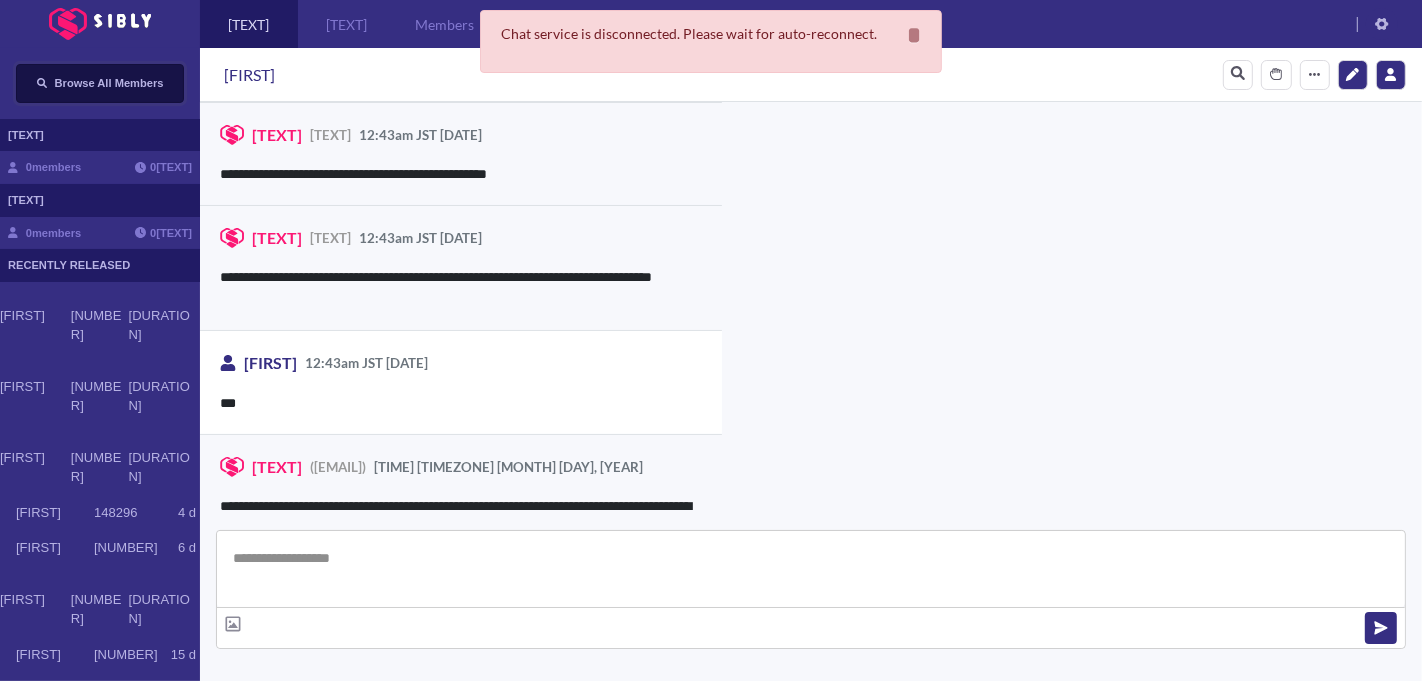 type 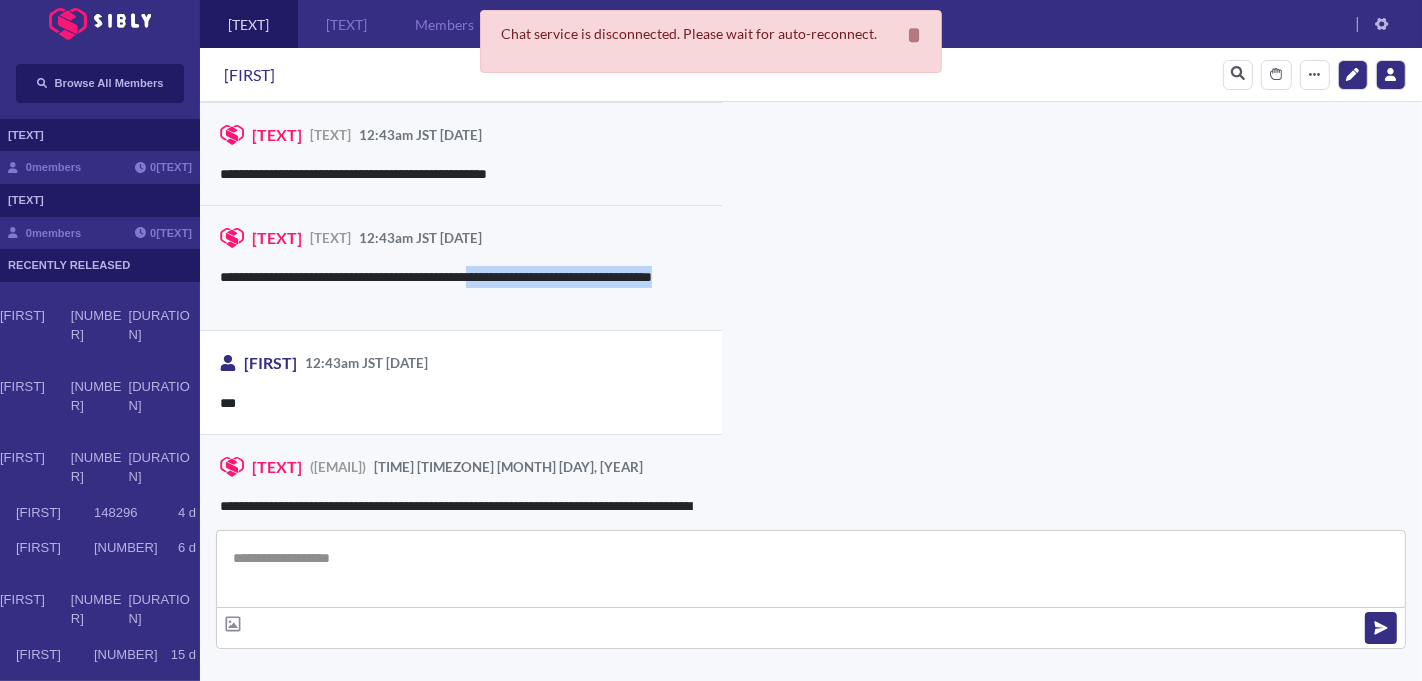 copy on "**********" 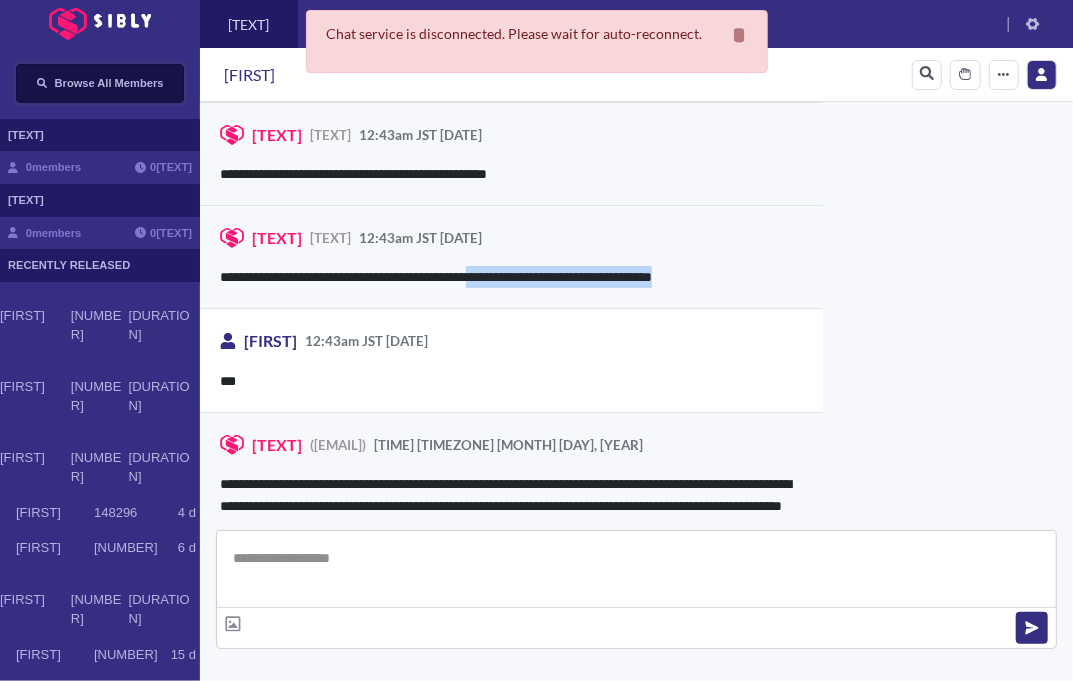 click on "Browse All Members" at bounding box center [109, 83] 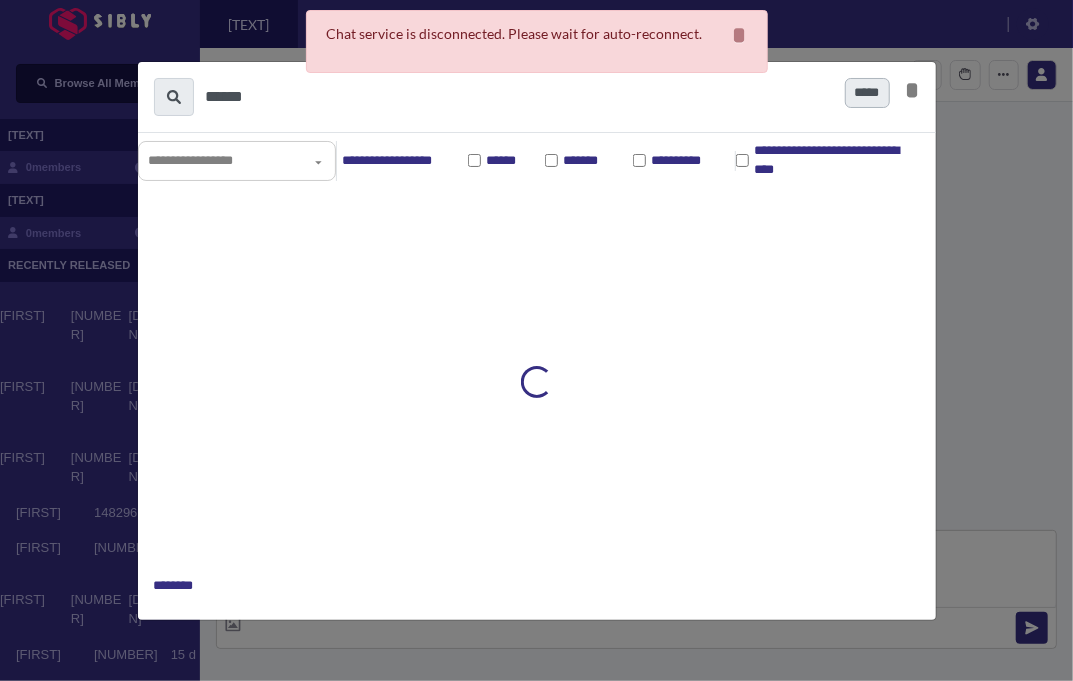 type on "******" 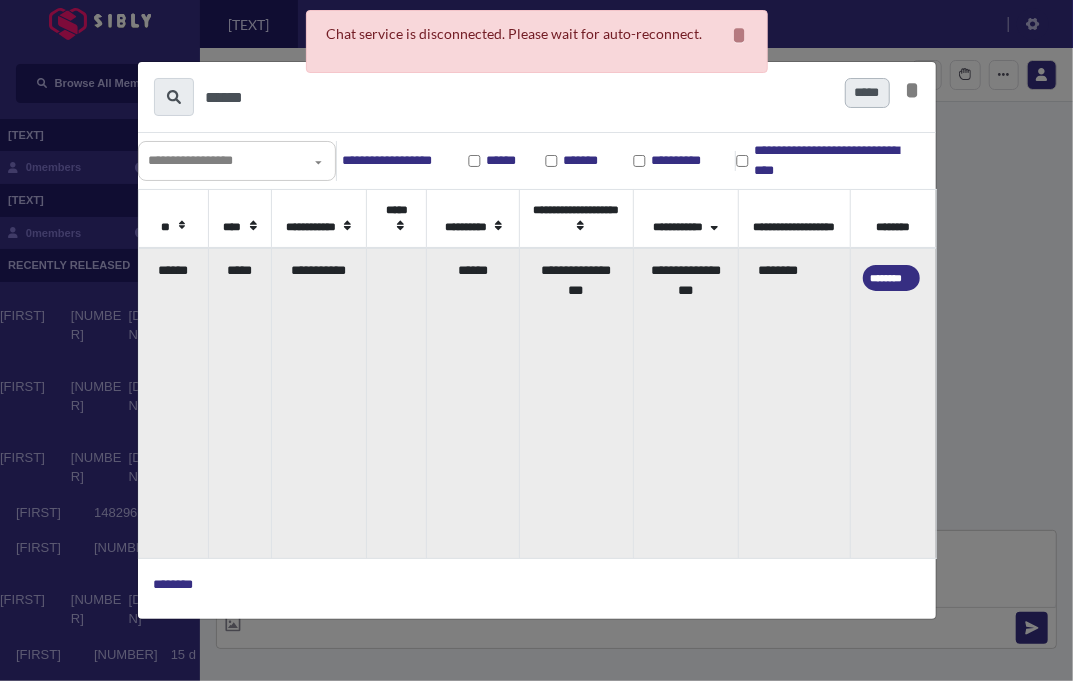 click on "******" at bounding box center (173, 403) 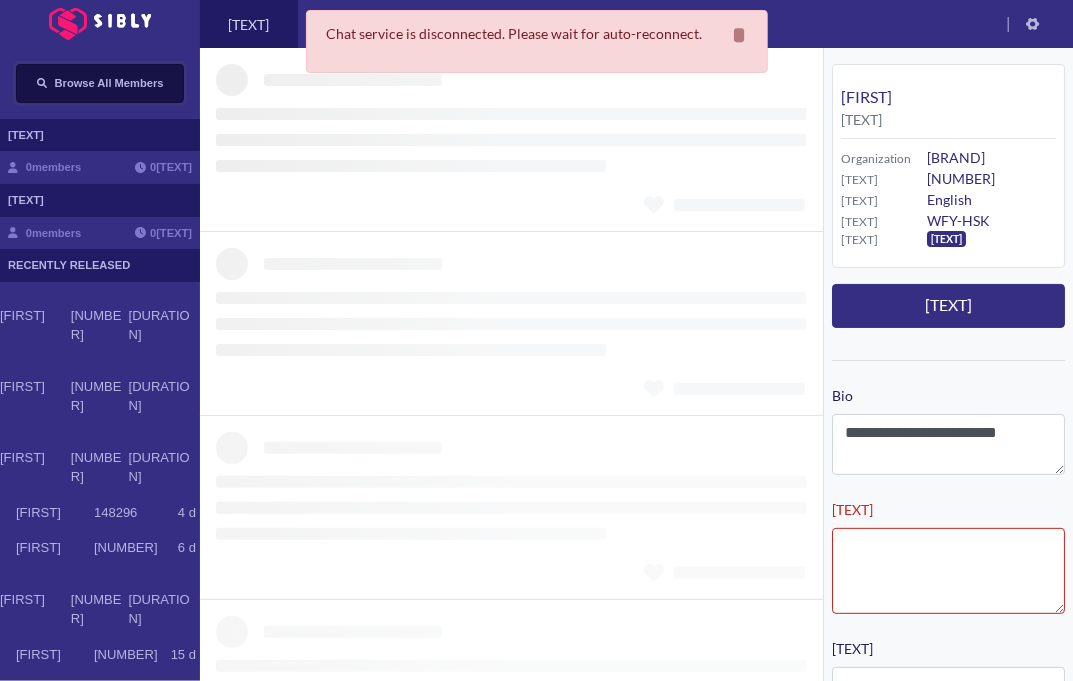 type 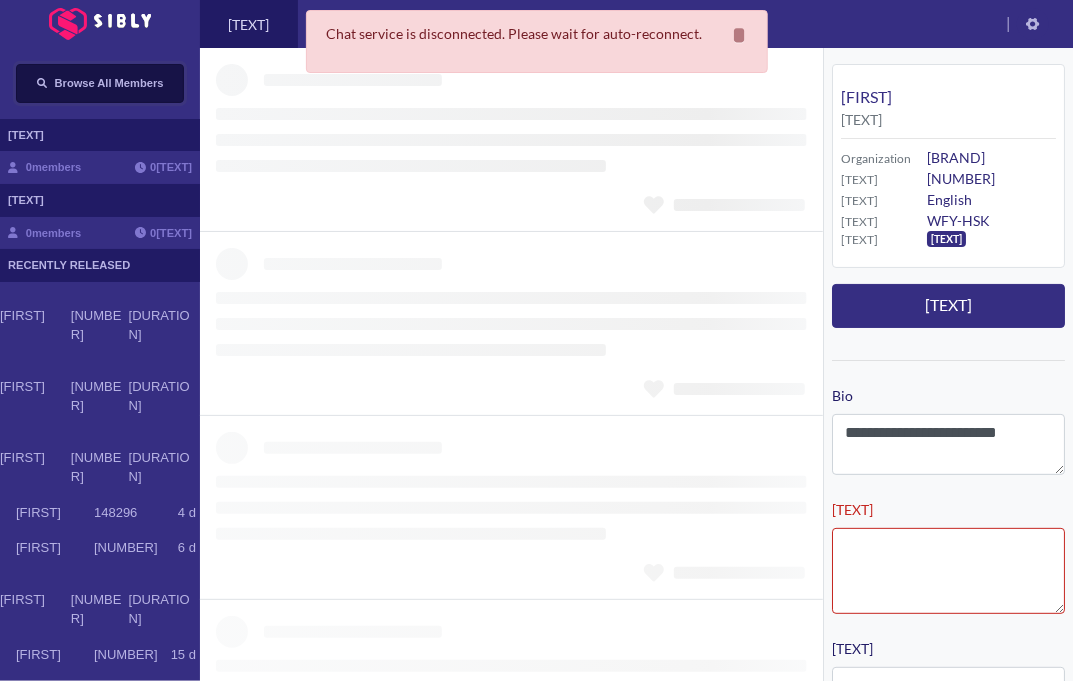type 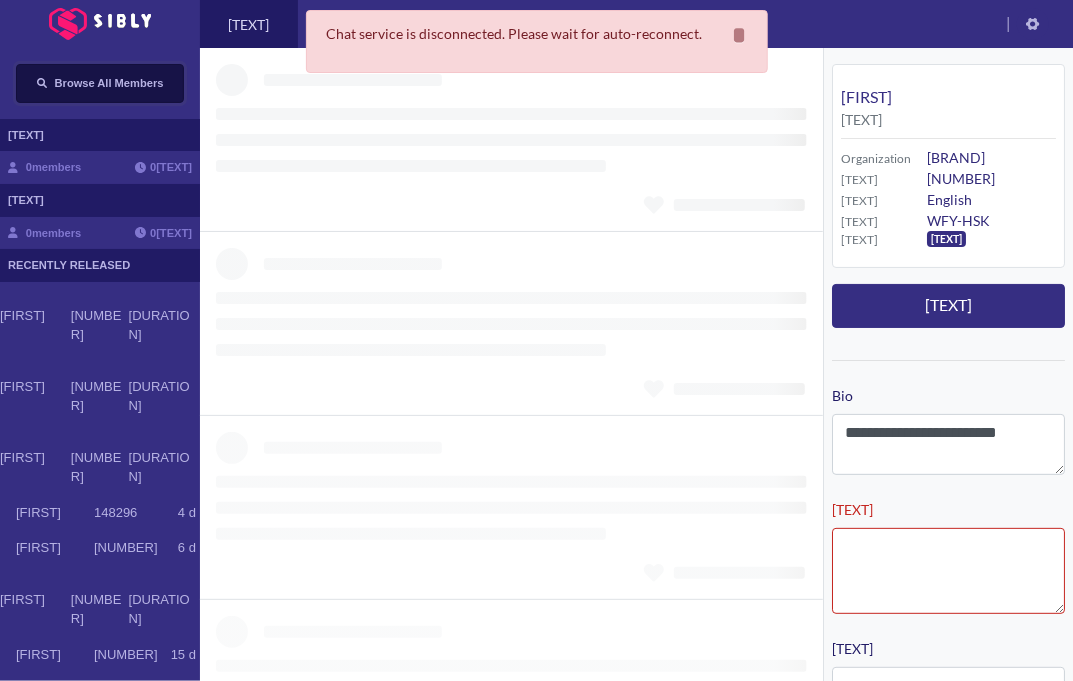 type on "**********" 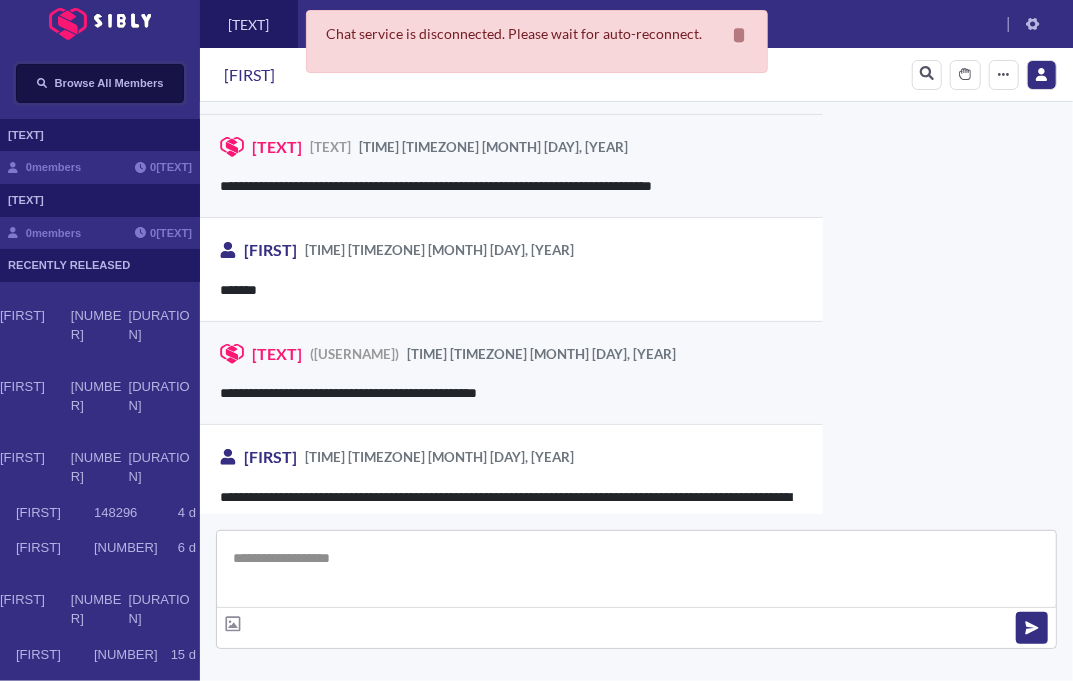 scroll, scrollTop: 94, scrollLeft: 0, axis: vertical 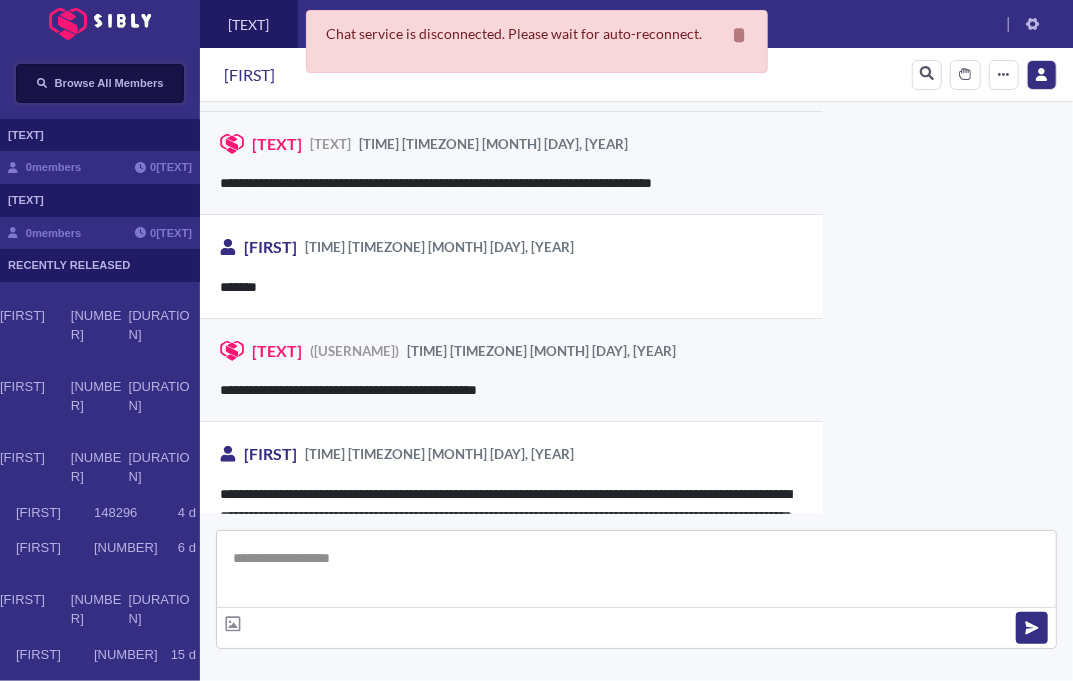 type on "**********" 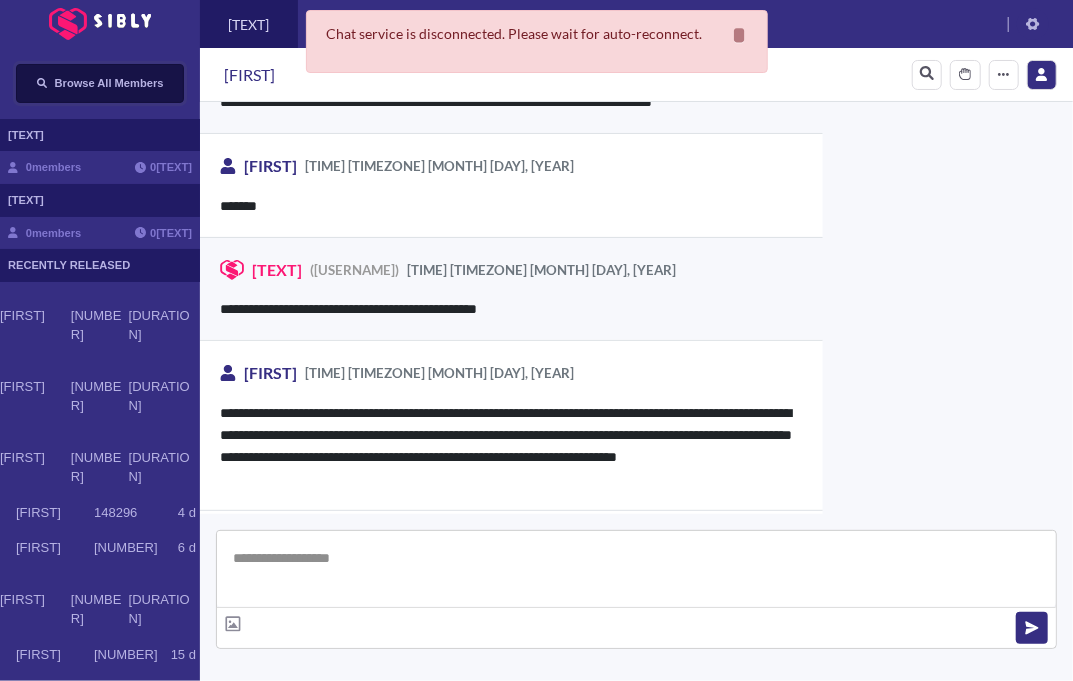 scroll, scrollTop: 177, scrollLeft: 0, axis: vertical 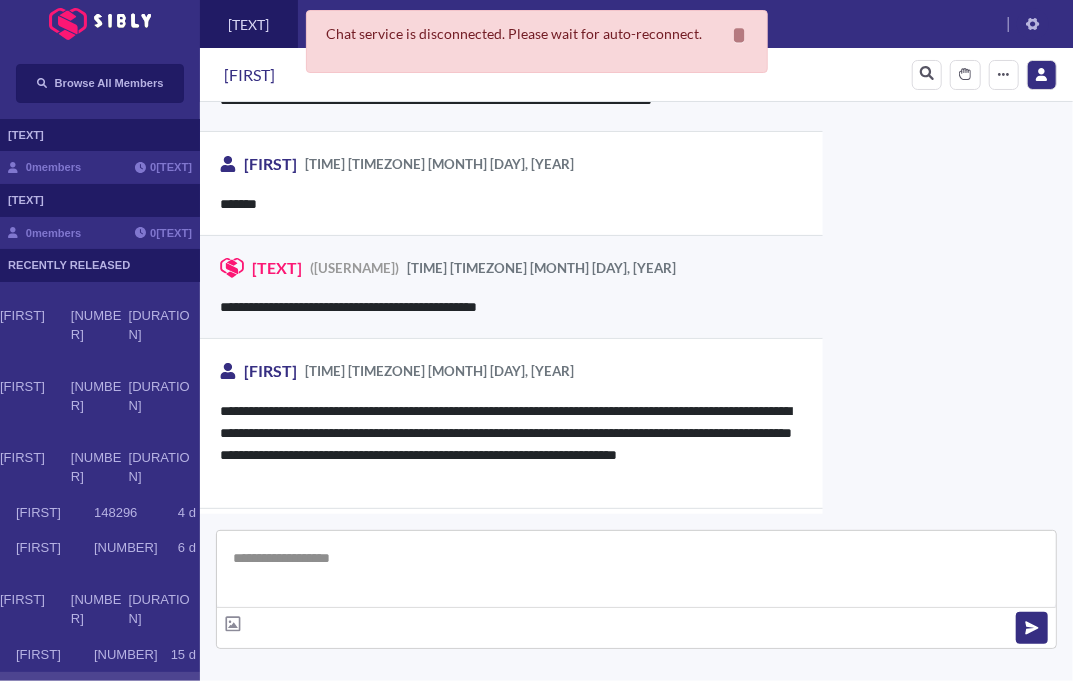 click on "[FIRST] [NUMBER] [DURATION]" at bounding box center [100, 707] 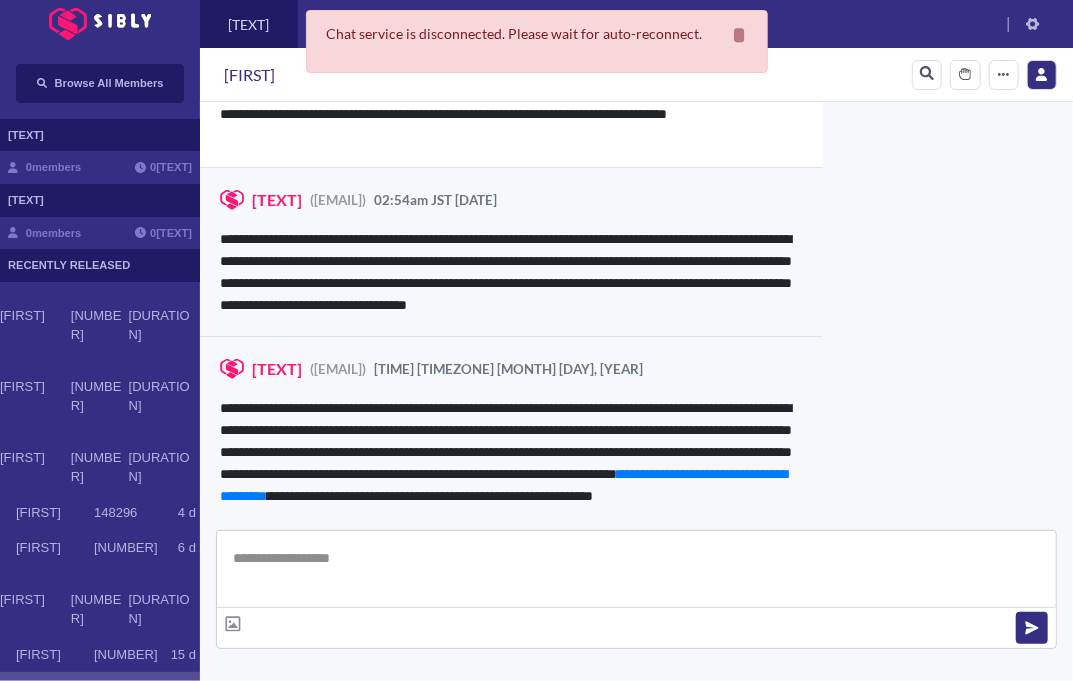 scroll, scrollTop: 2536, scrollLeft: 0, axis: vertical 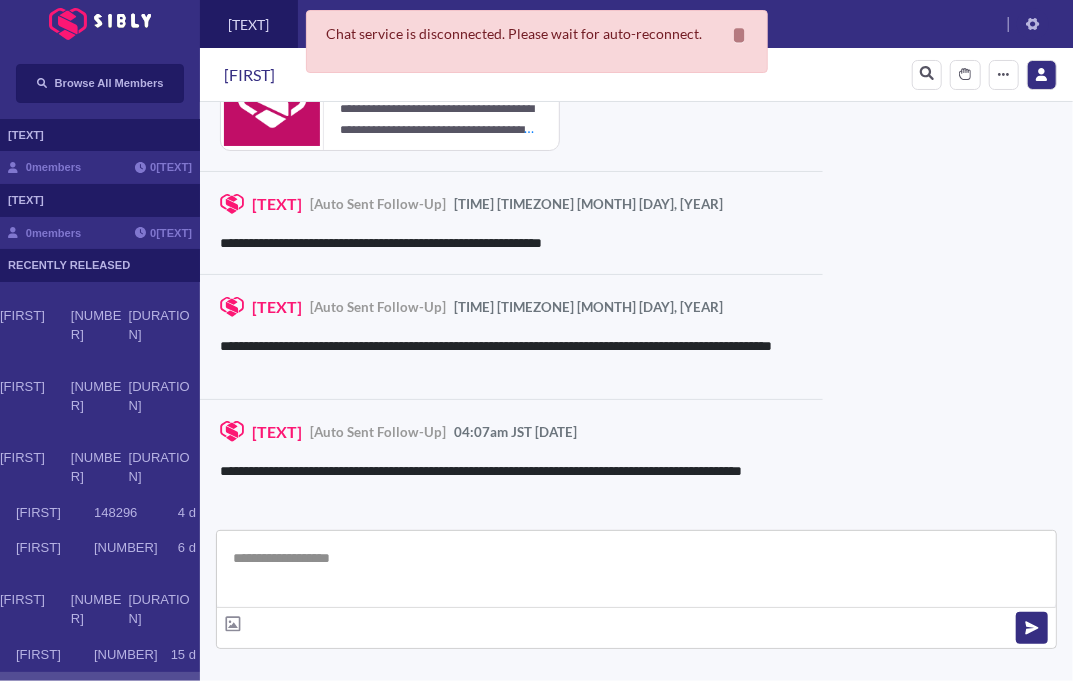 type on "**********" 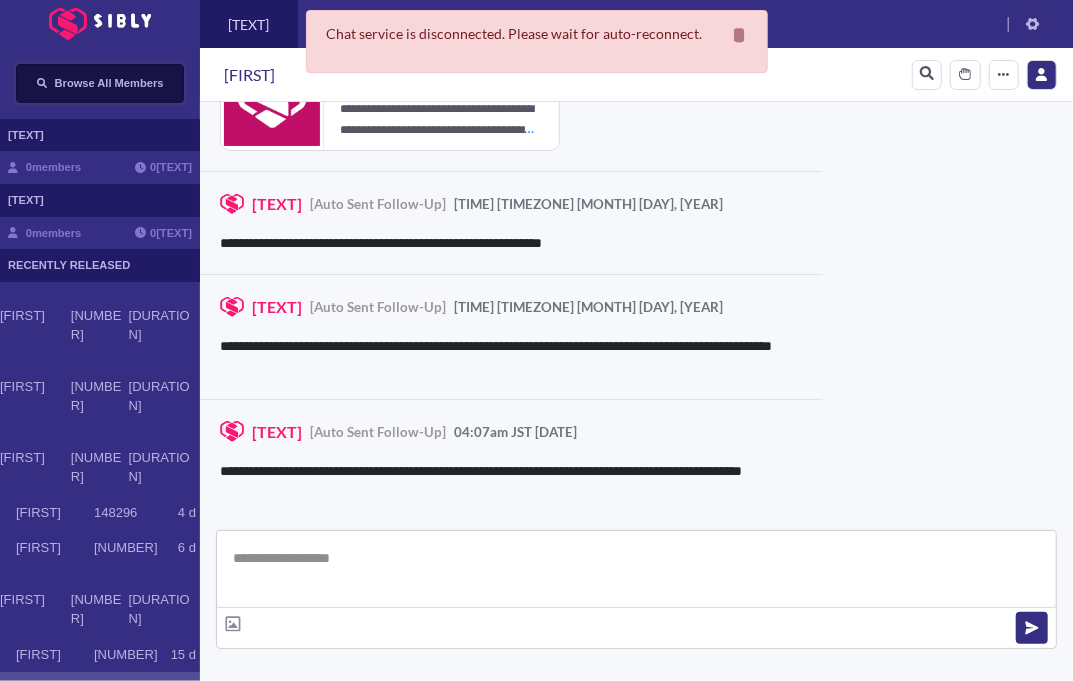 click on "Browse All Members" at bounding box center [109, 83] 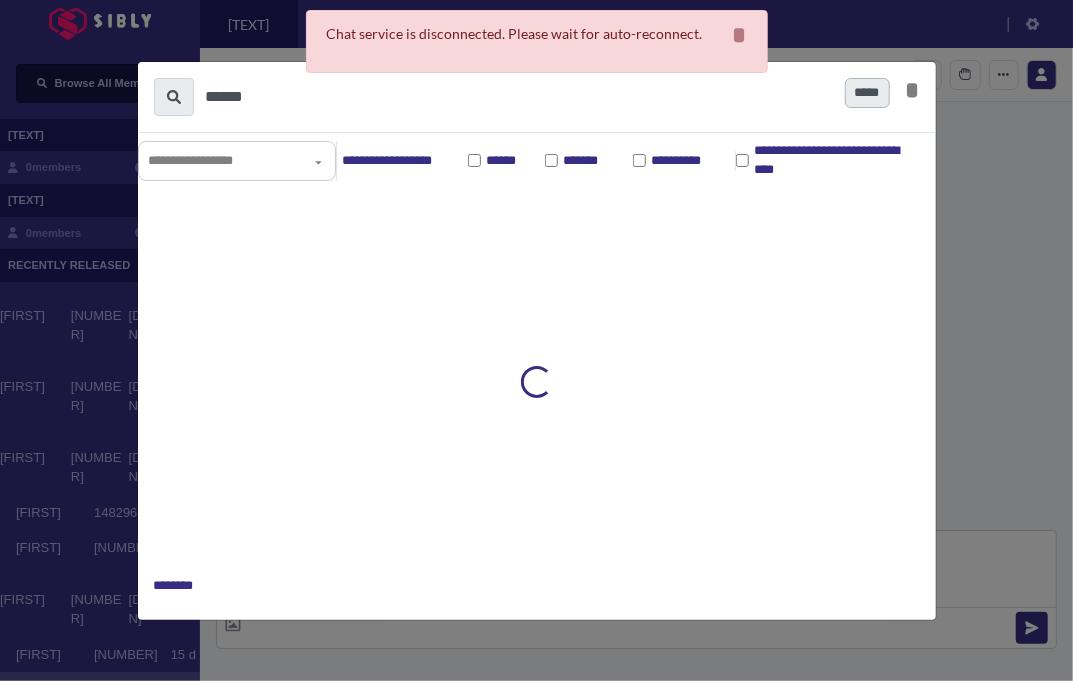 click at bounding box center [536, 340] 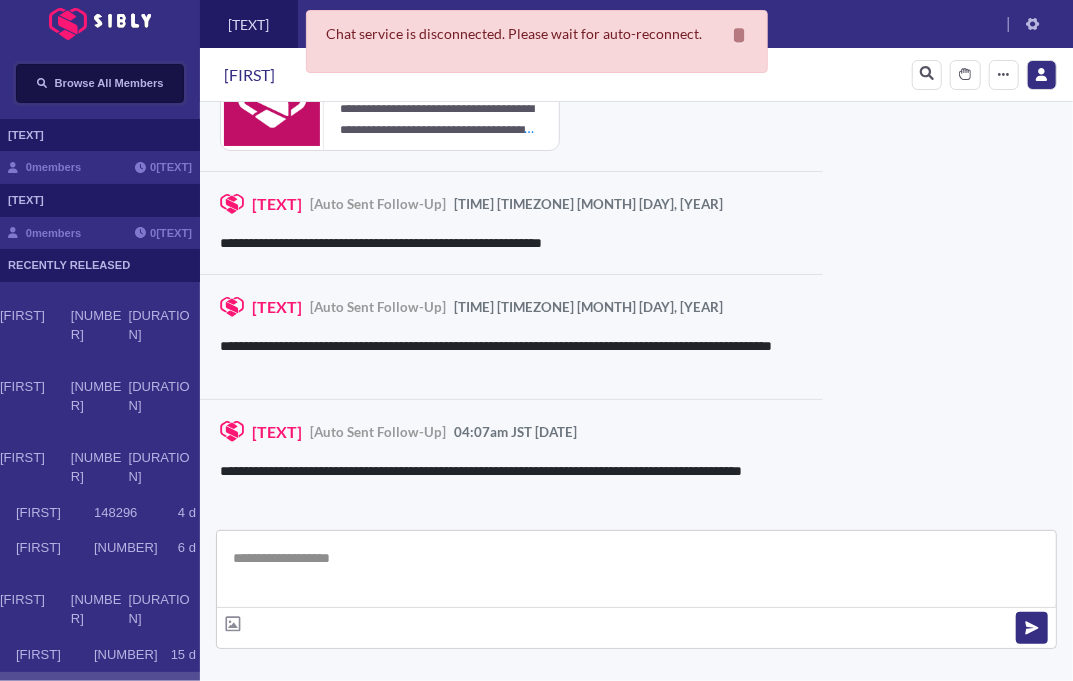click on "Browse All Members" at bounding box center [109, 83] 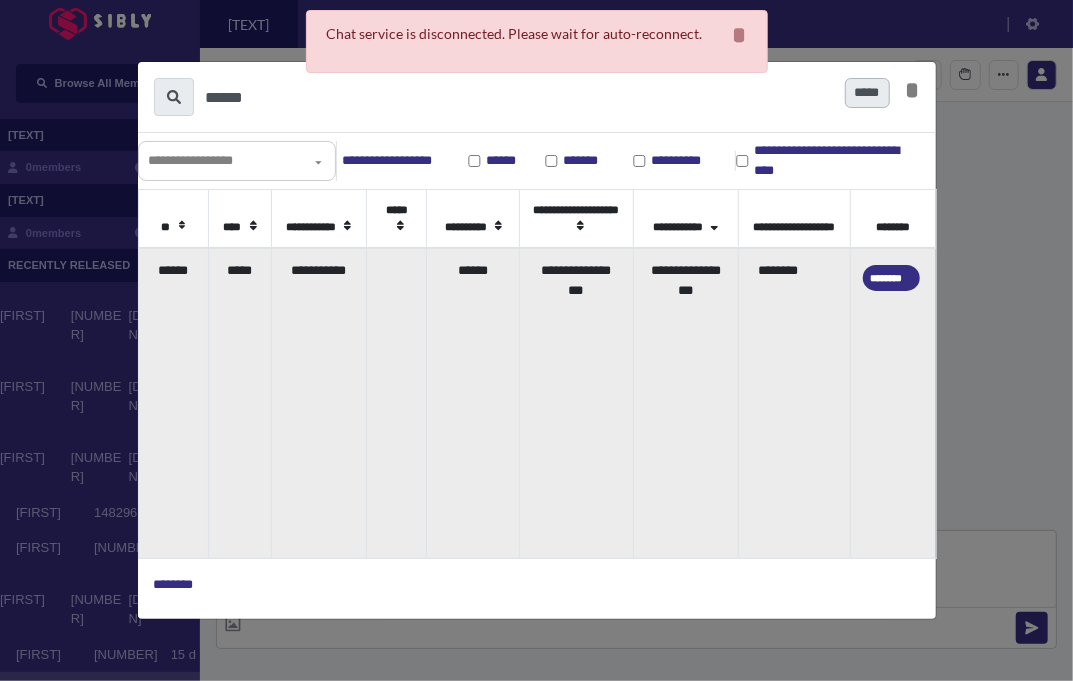 click on "******" at bounding box center [173, 403] 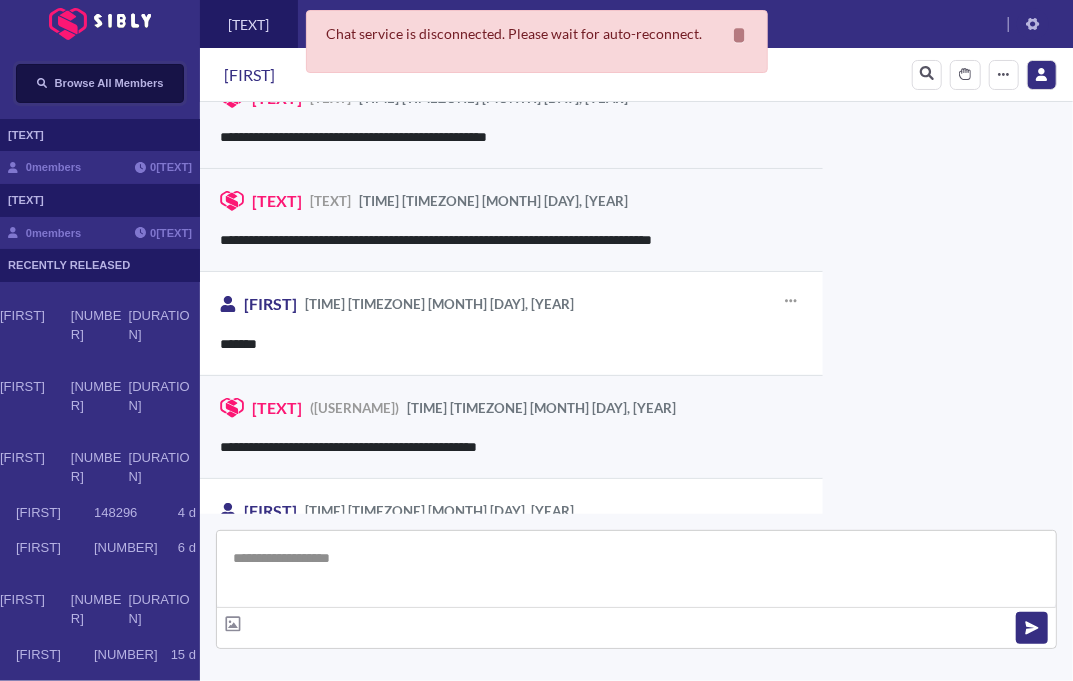 scroll, scrollTop: 43, scrollLeft: 0, axis: vertical 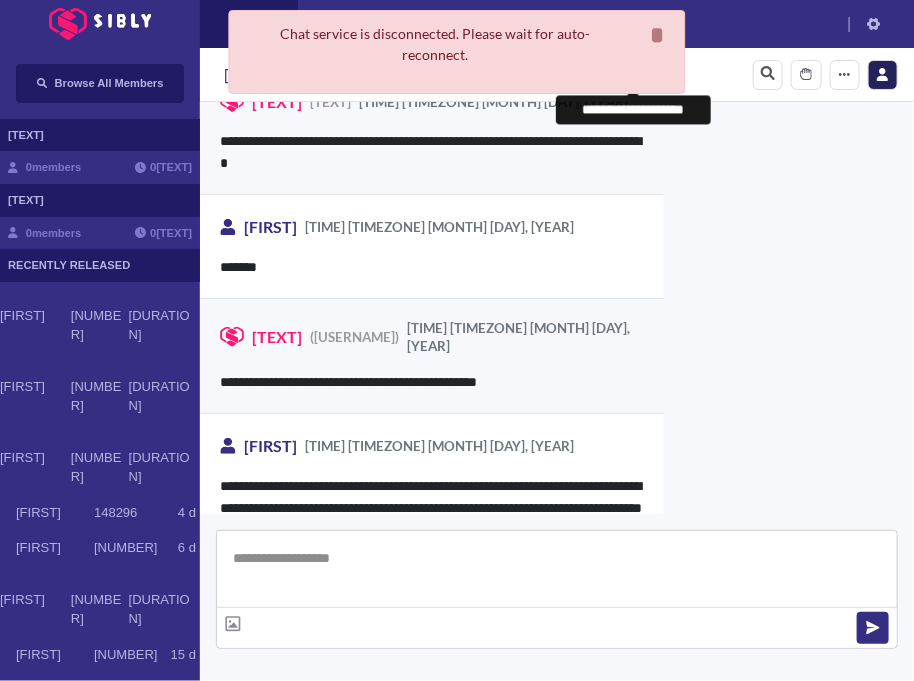 click 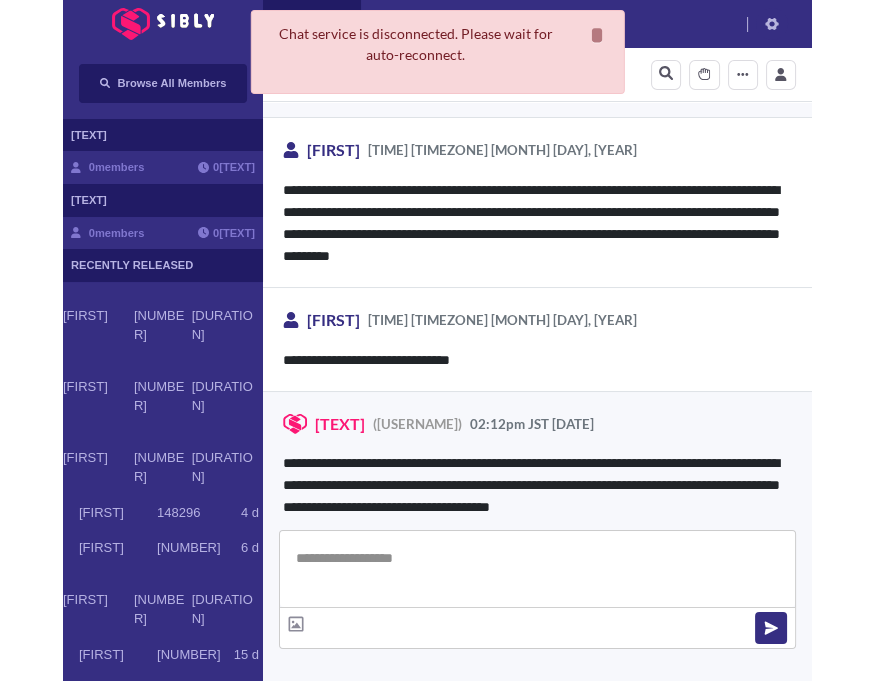 scroll, scrollTop: 428, scrollLeft: 0, axis: vertical 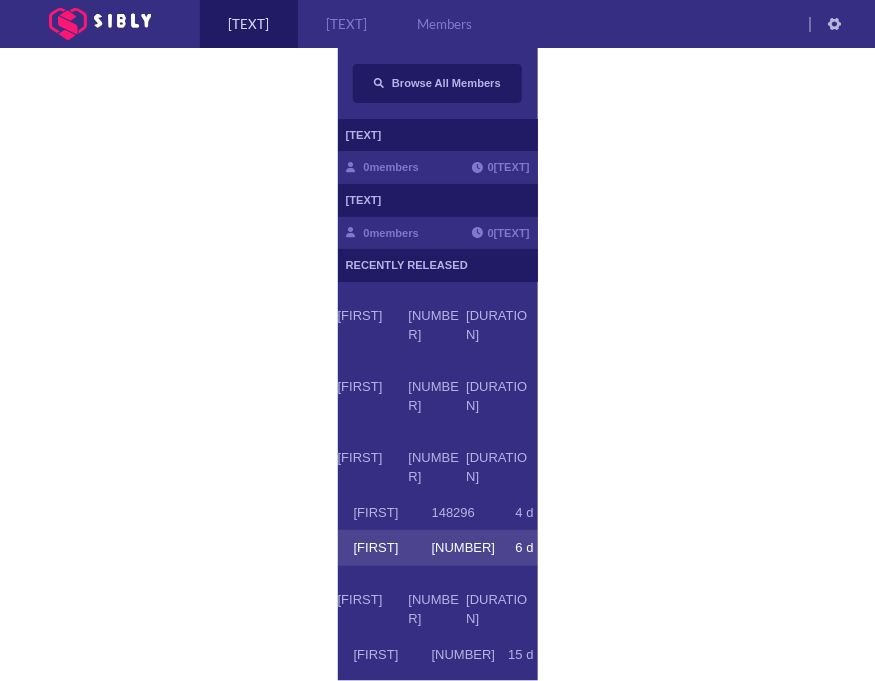 click on "[FIRST] 148291 6 d" at bounding box center [438, 548] 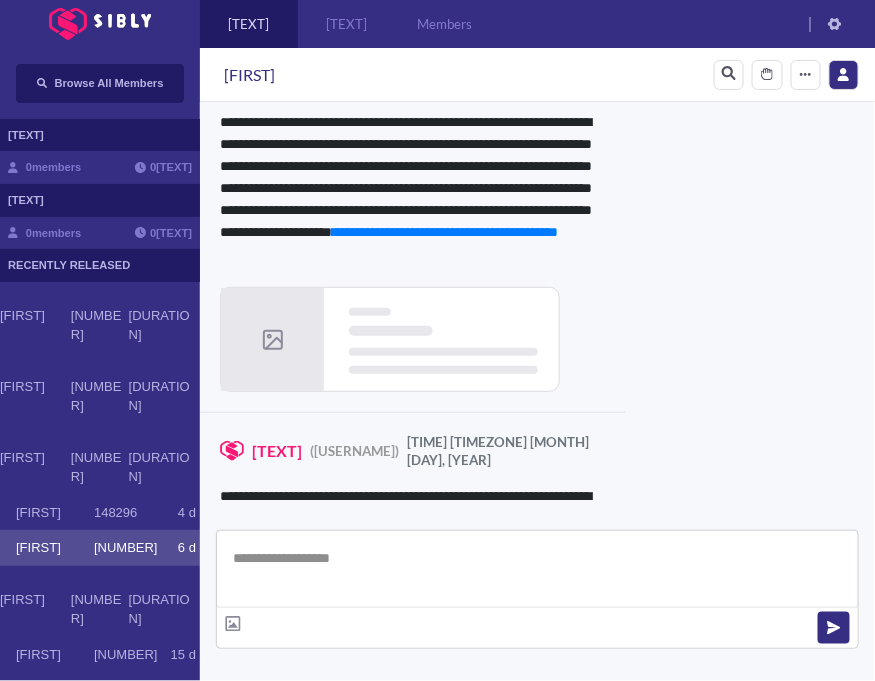 scroll, scrollTop: 5410, scrollLeft: 0, axis: vertical 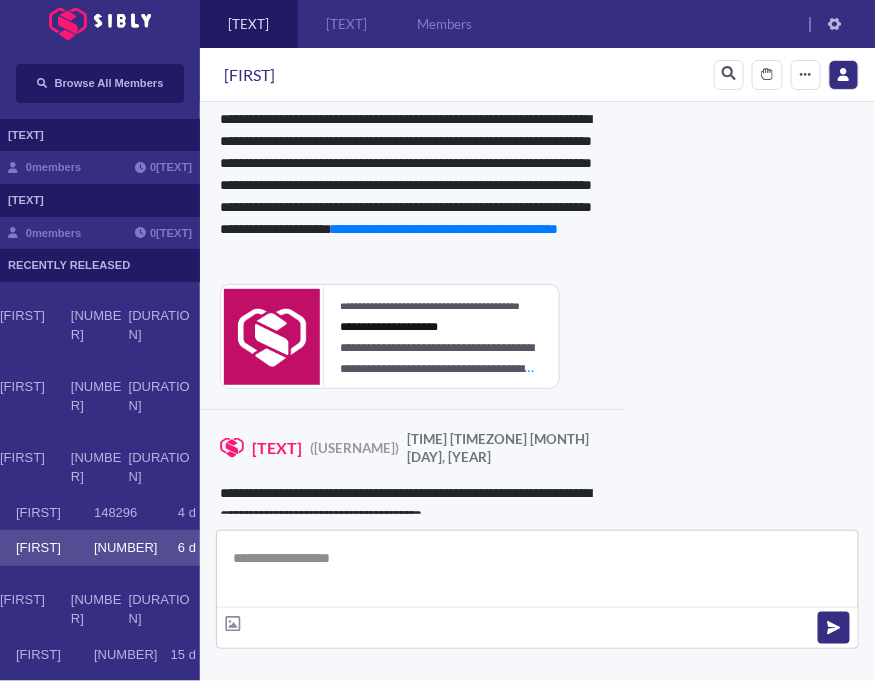 type on "**********" 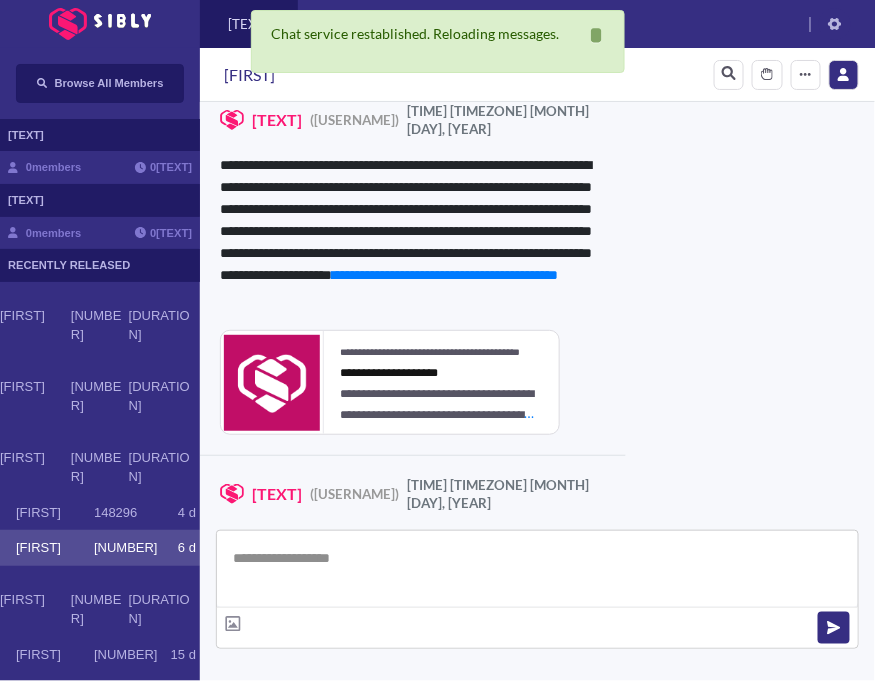 scroll, scrollTop: 5410, scrollLeft: 0, axis: vertical 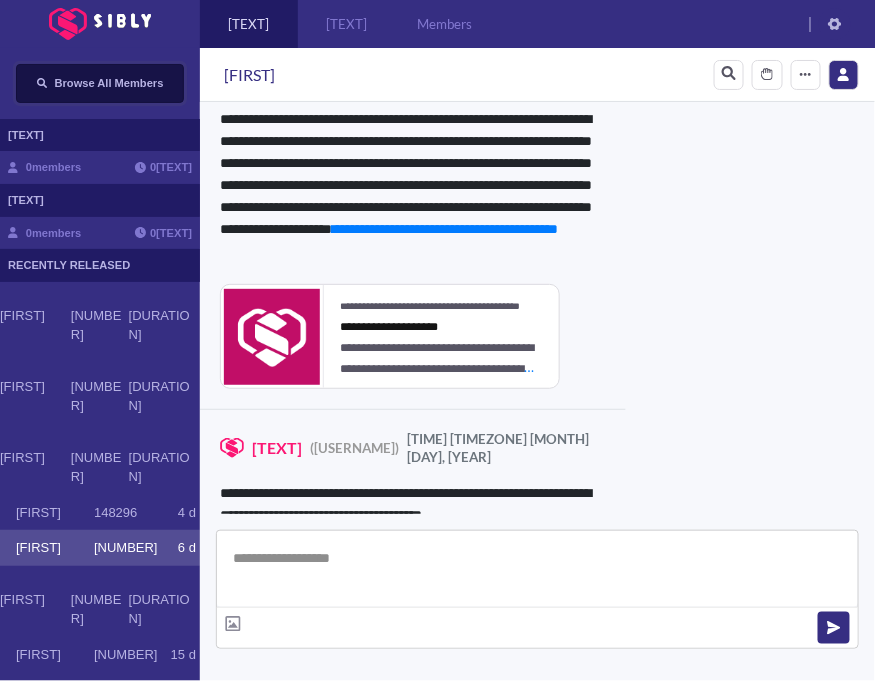 click on "Browse All Members" at bounding box center [109, 83] 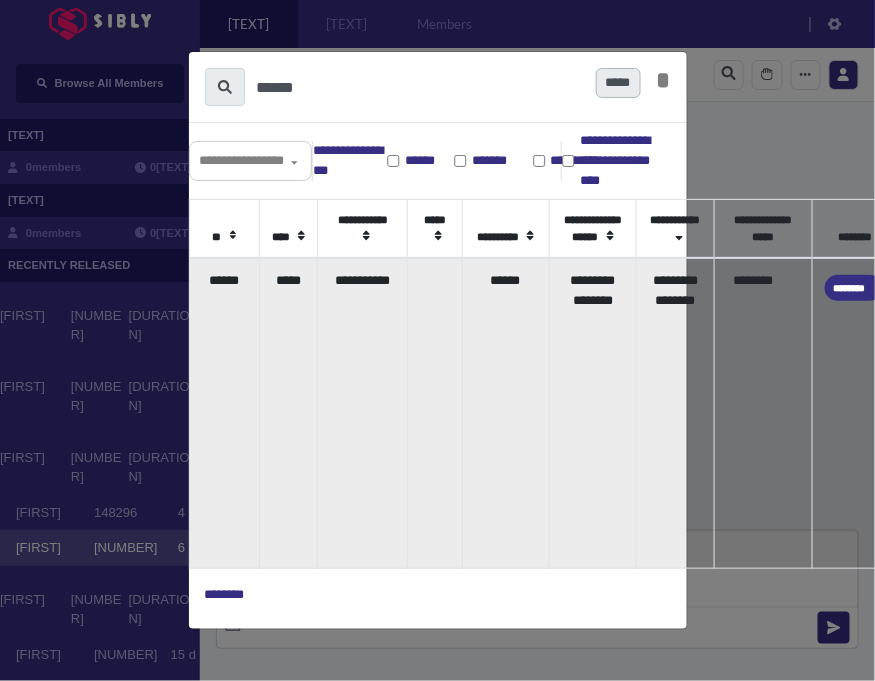 click on "******" at bounding box center (224, 413) 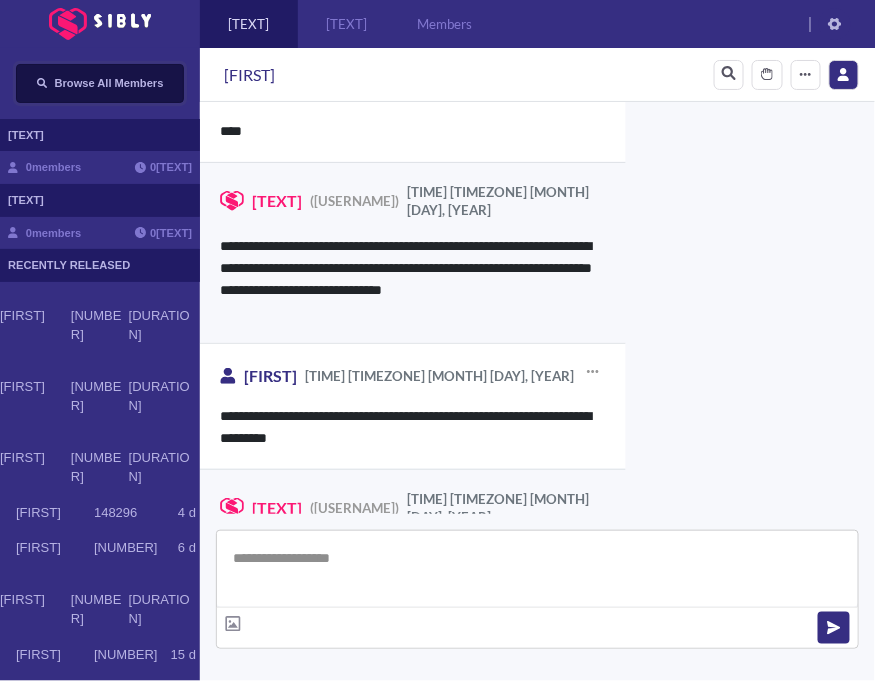 scroll, scrollTop: 1805, scrollLeft: 0, axis: vertical 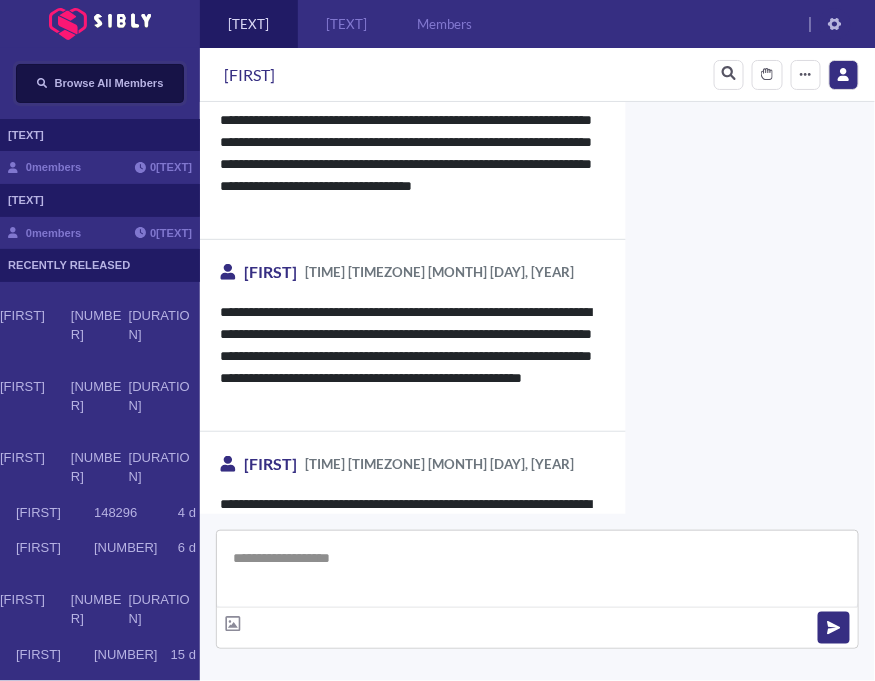 click on "Browse All Members" at bounding box center [100, 83] 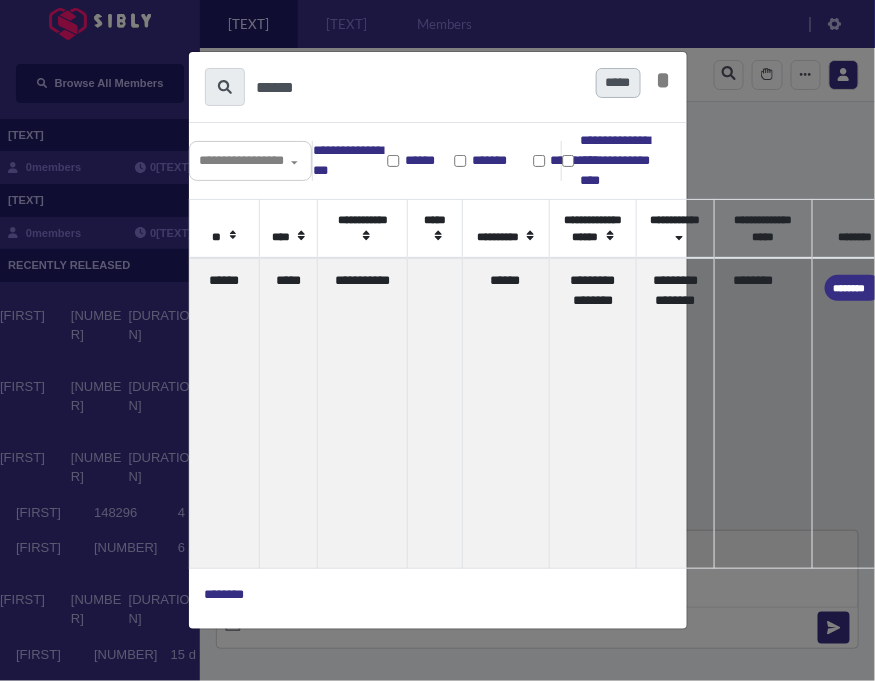 click at bounding box center [437, 340] 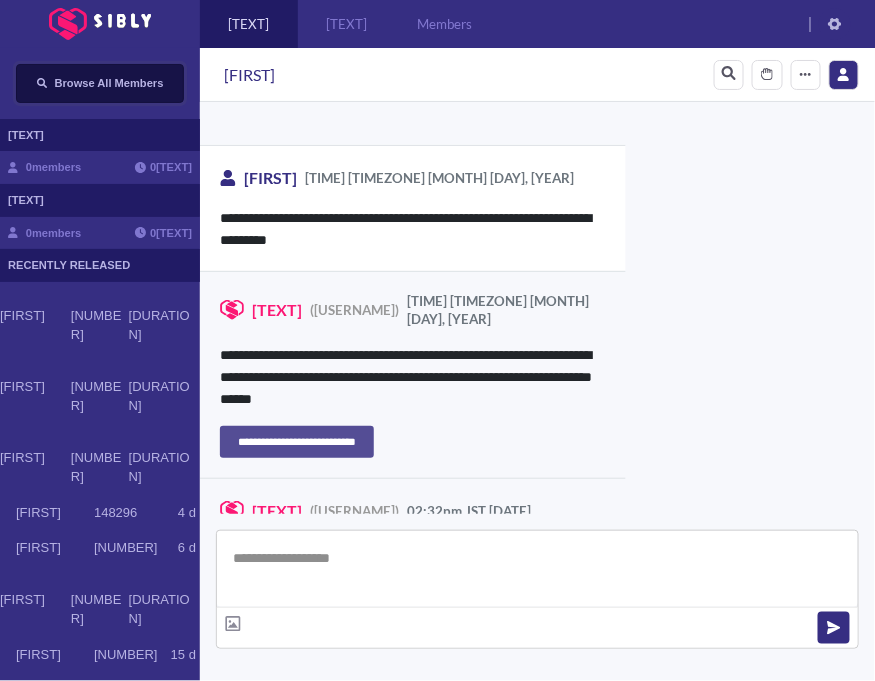 scroll, scrollTop: 2005, scrollLeft: 0, axis: vertical 